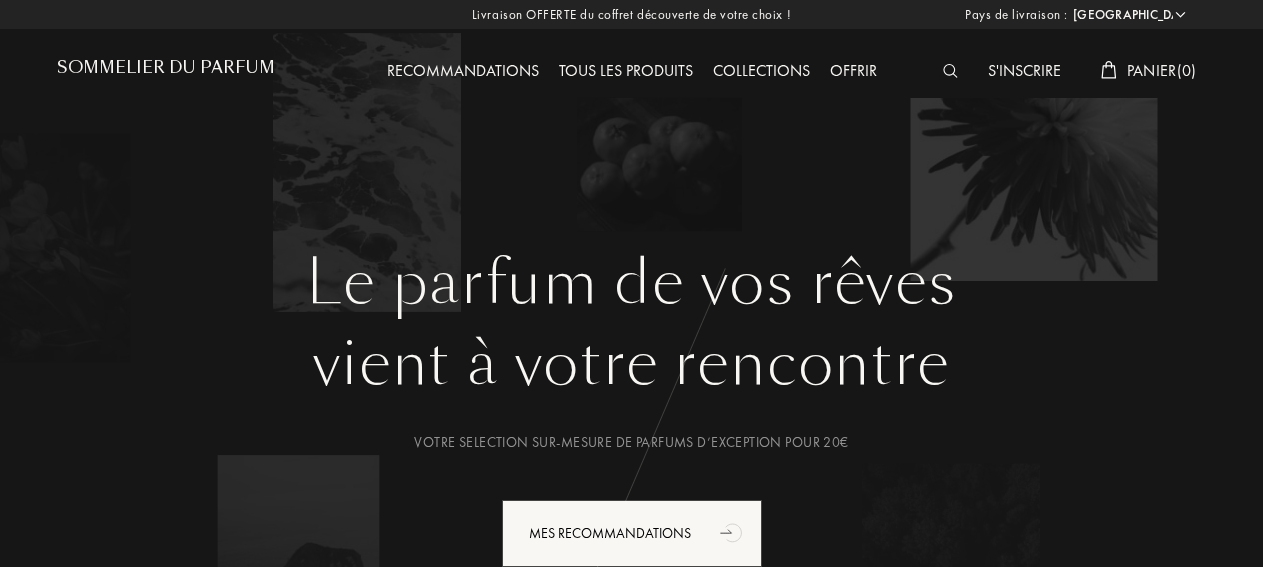 select on "FR" 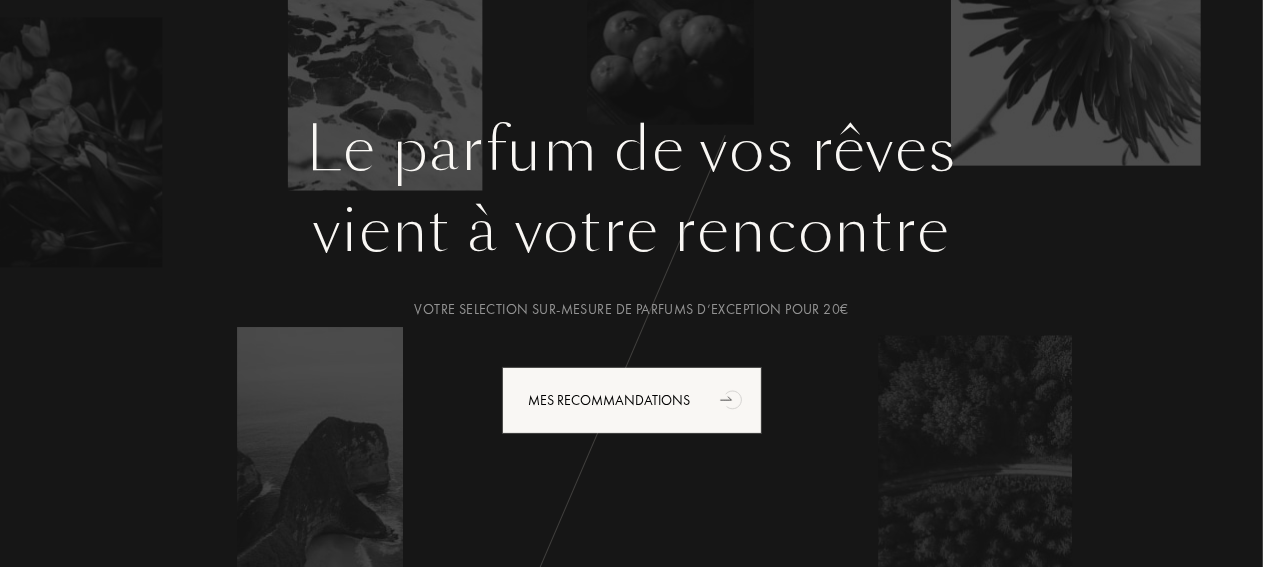 scroll, scrollTop: 211, scrollLeft: 0, axis: vertical 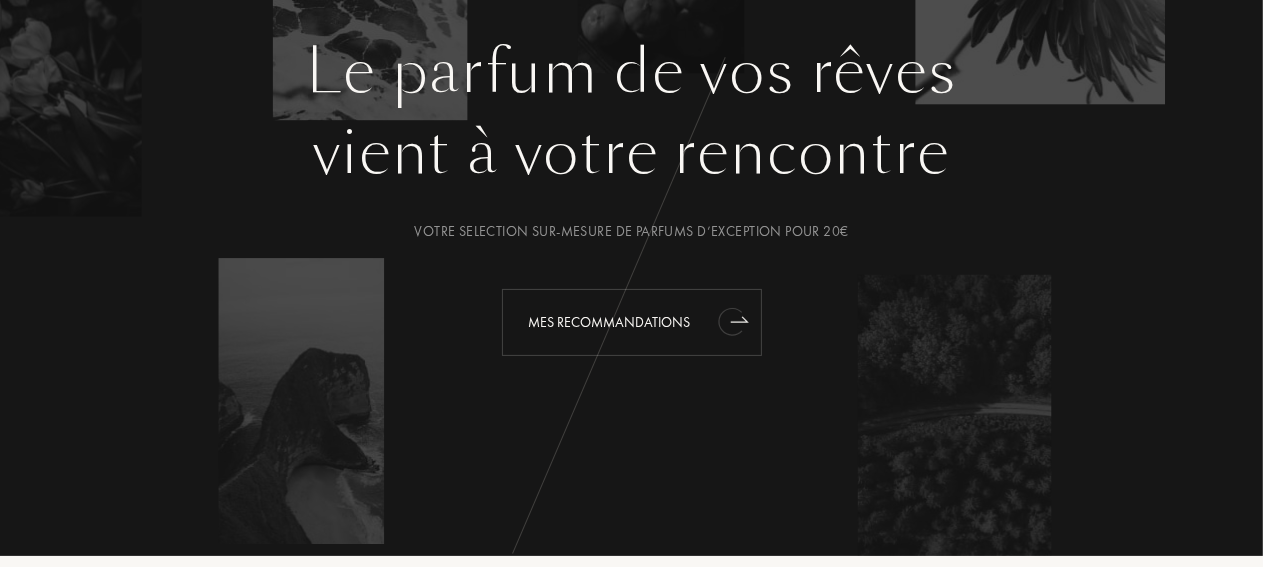 click on "Mes Recommandations" at bounding box center [632, 322] 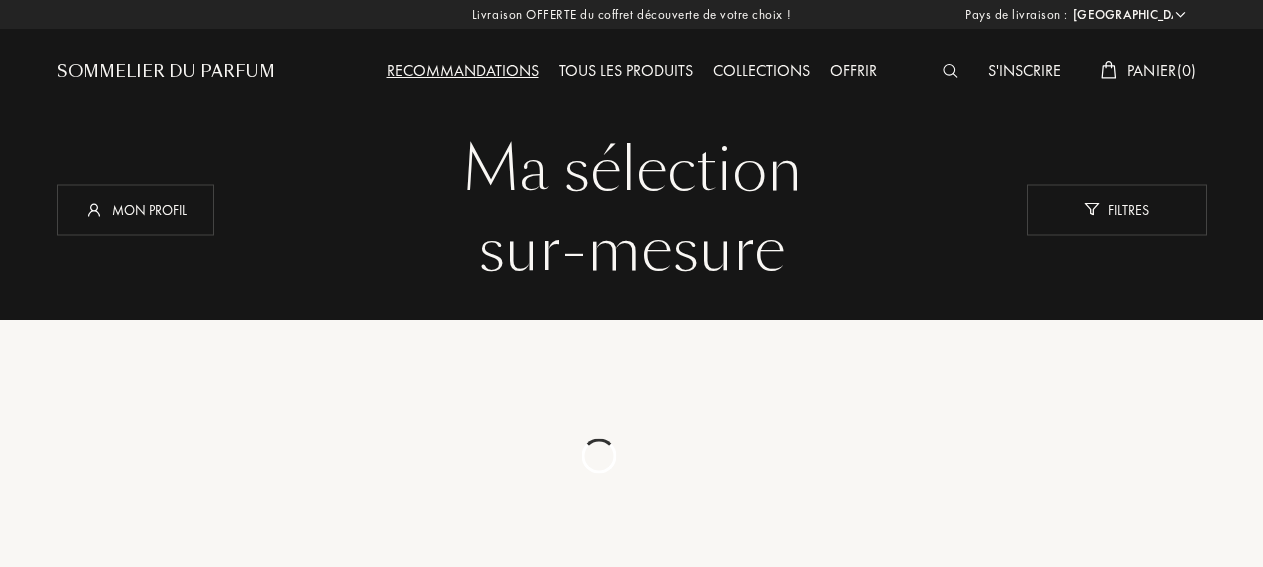 select on "FR" 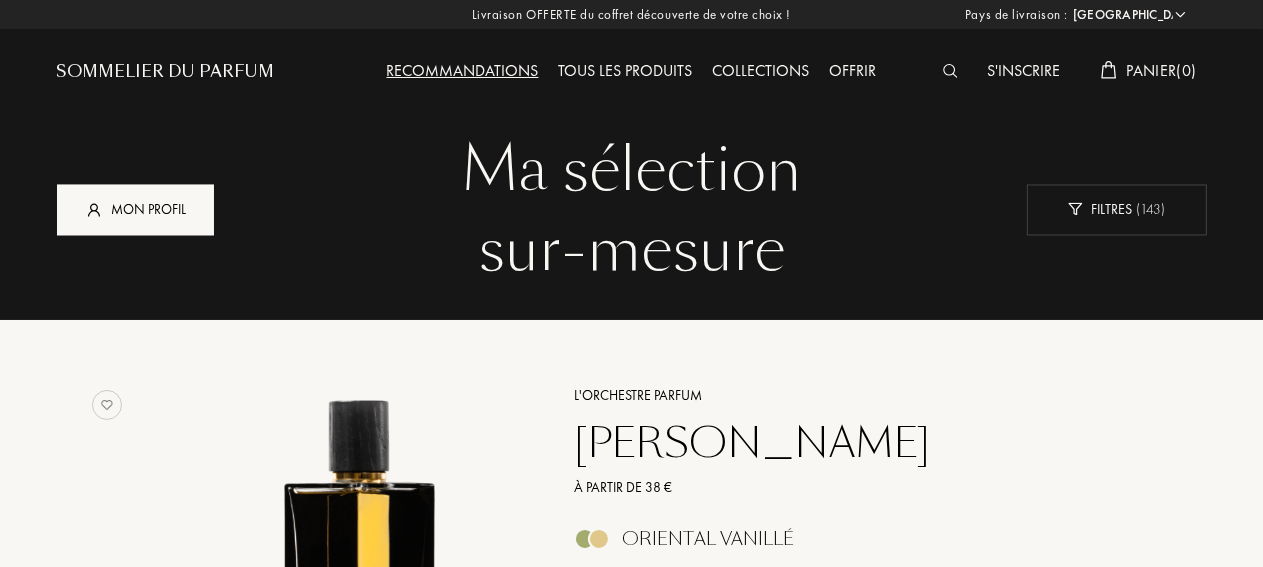 click on "Mon profil" at bounding box center [135, 209] 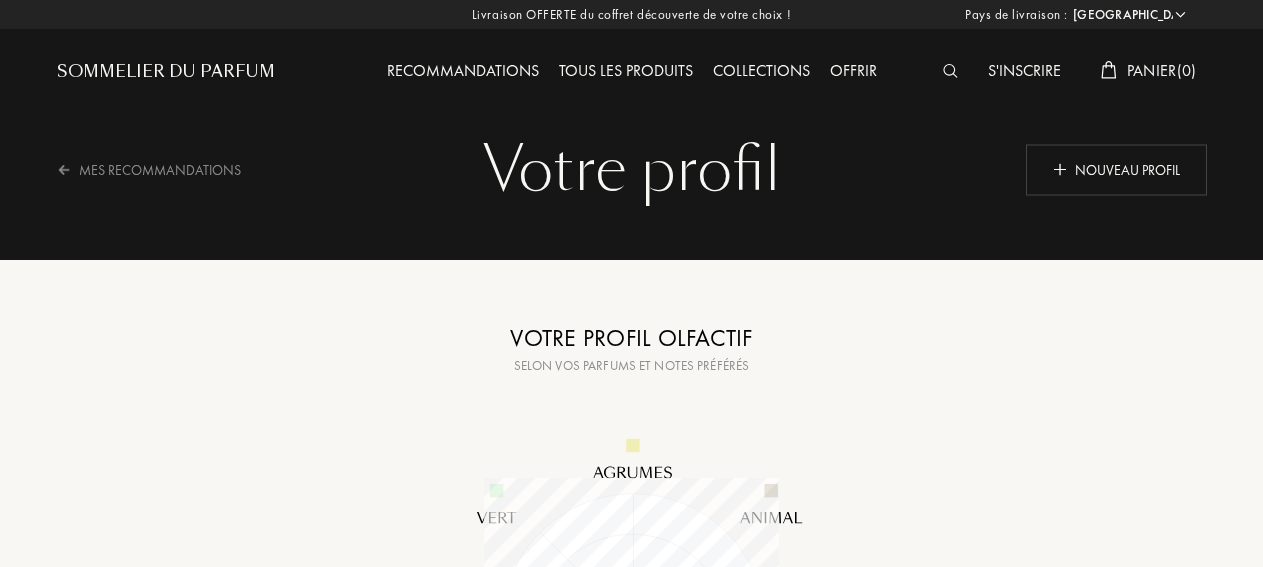 select on "FR" 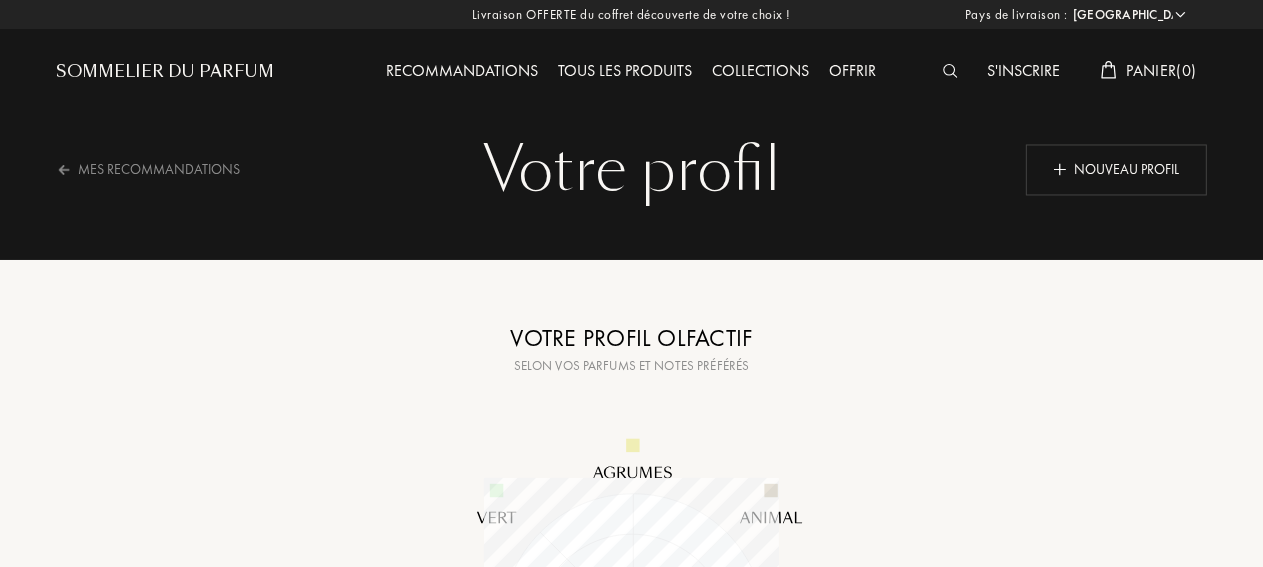 scroll, scrollTop: 999705, scrollLeft: 999705, axis: both 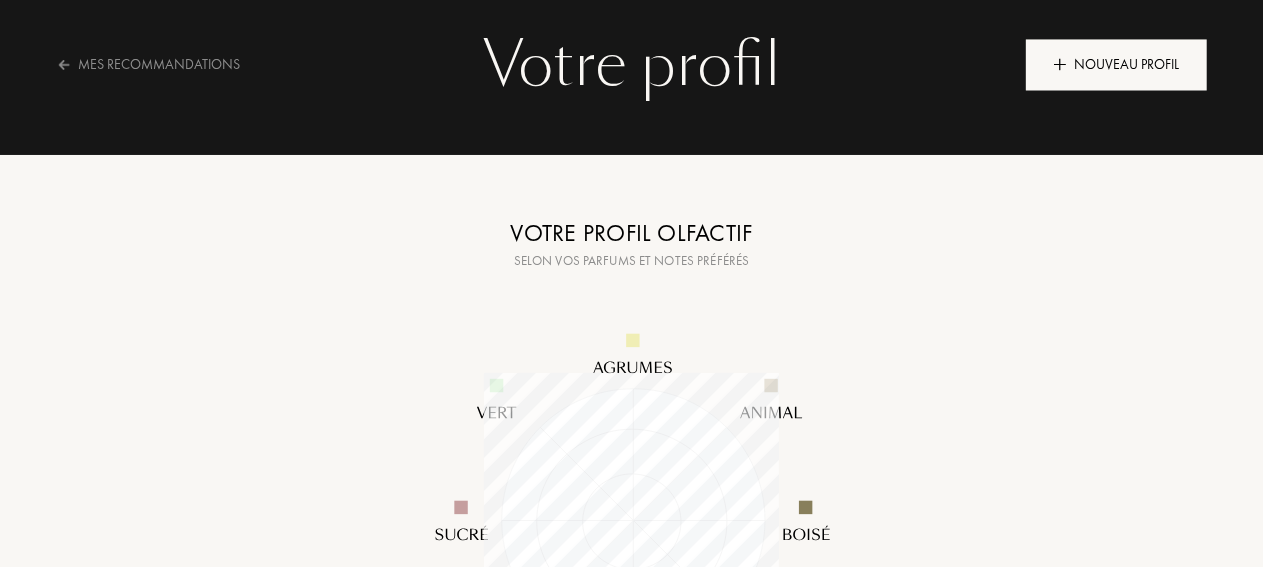 click on "Nouveau profil" at bounding box center [1116, 64] 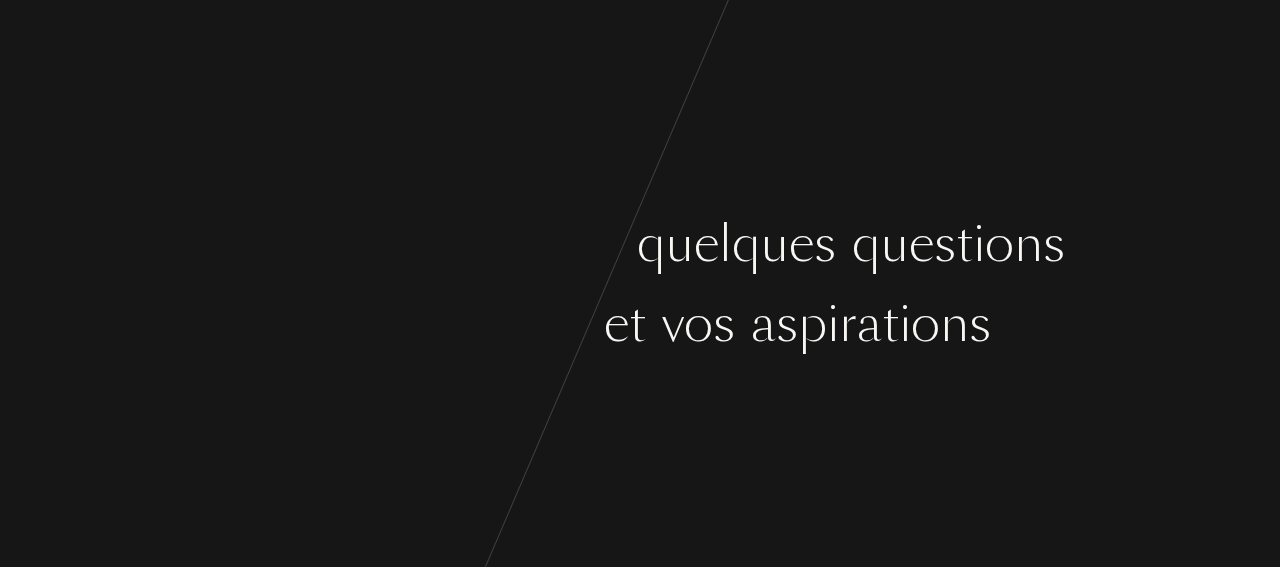 scroll, scrollTop: 0, scrollLeft: 0, axis: both 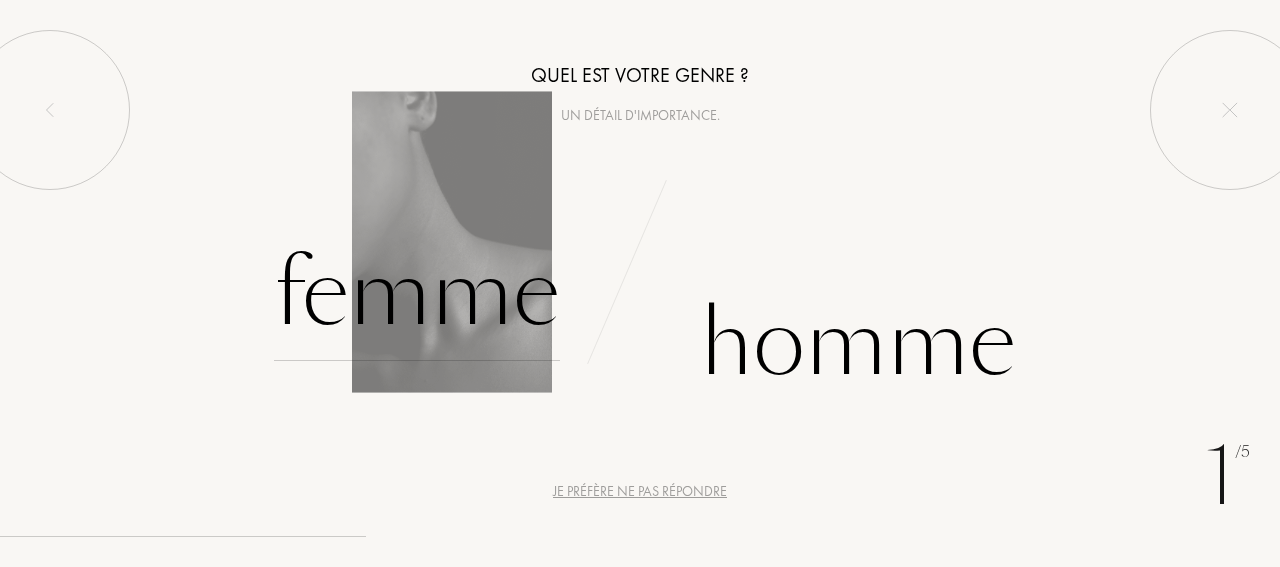 click on "Femme" at bounding box center (417, 293) 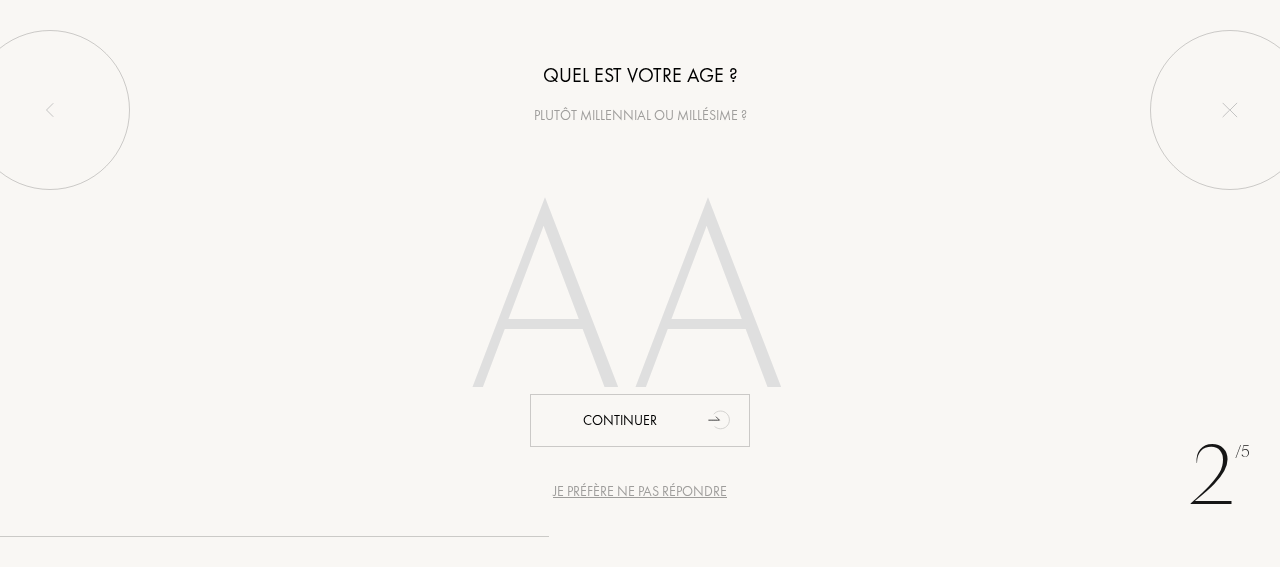 click at bounding box center (640, 308) 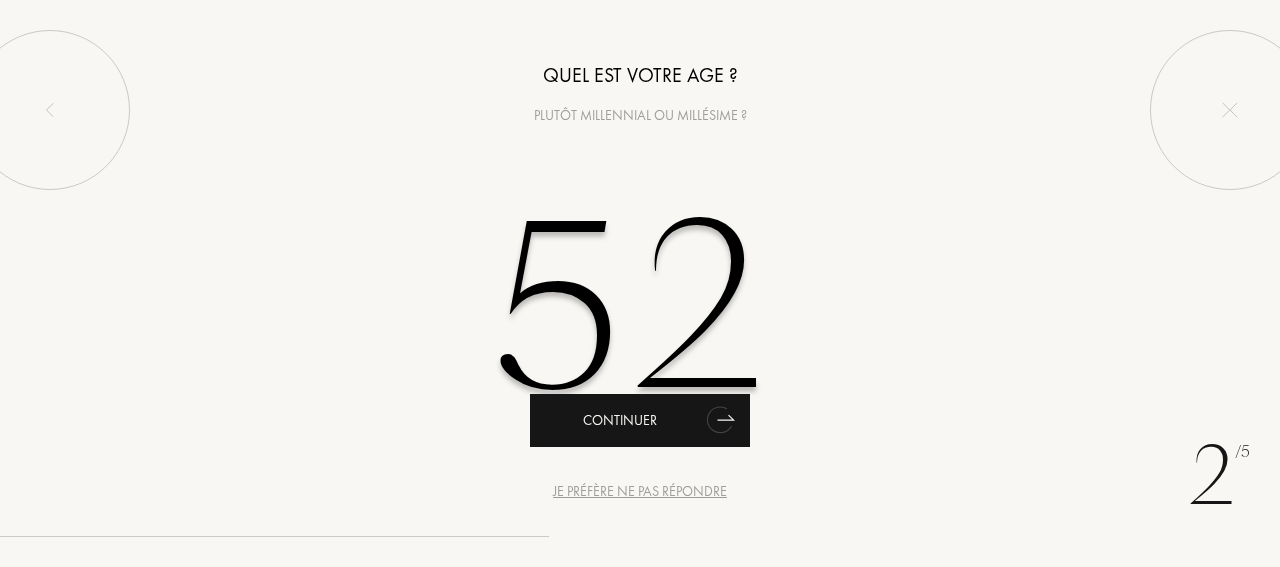 type on "52" 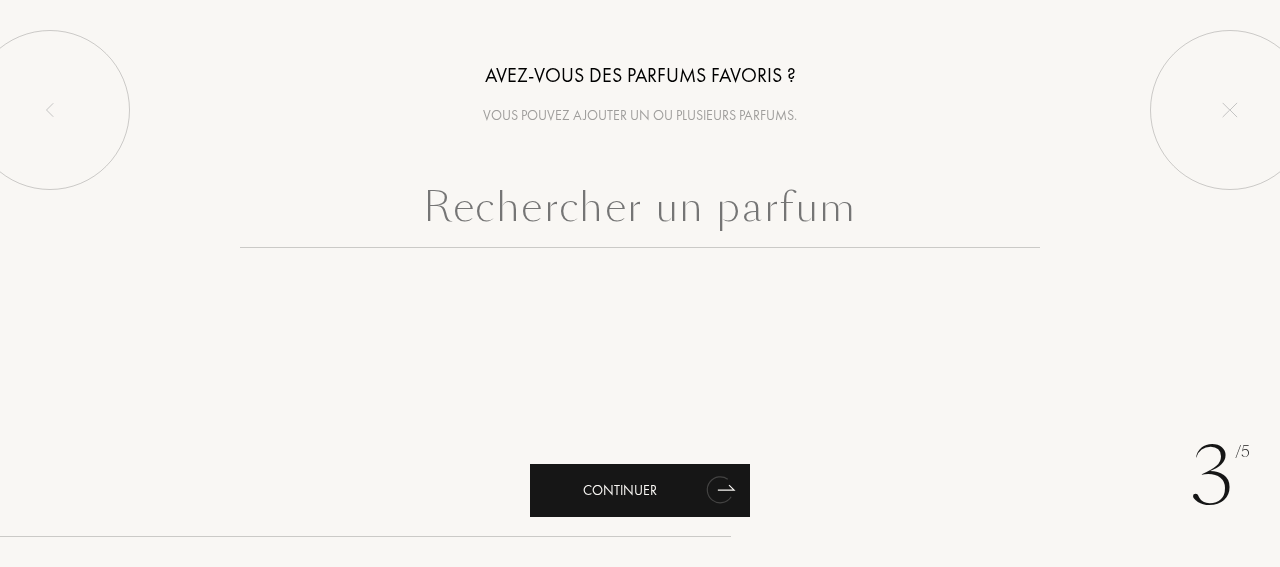 click on "Continuer" at bounding box center [640, 490] 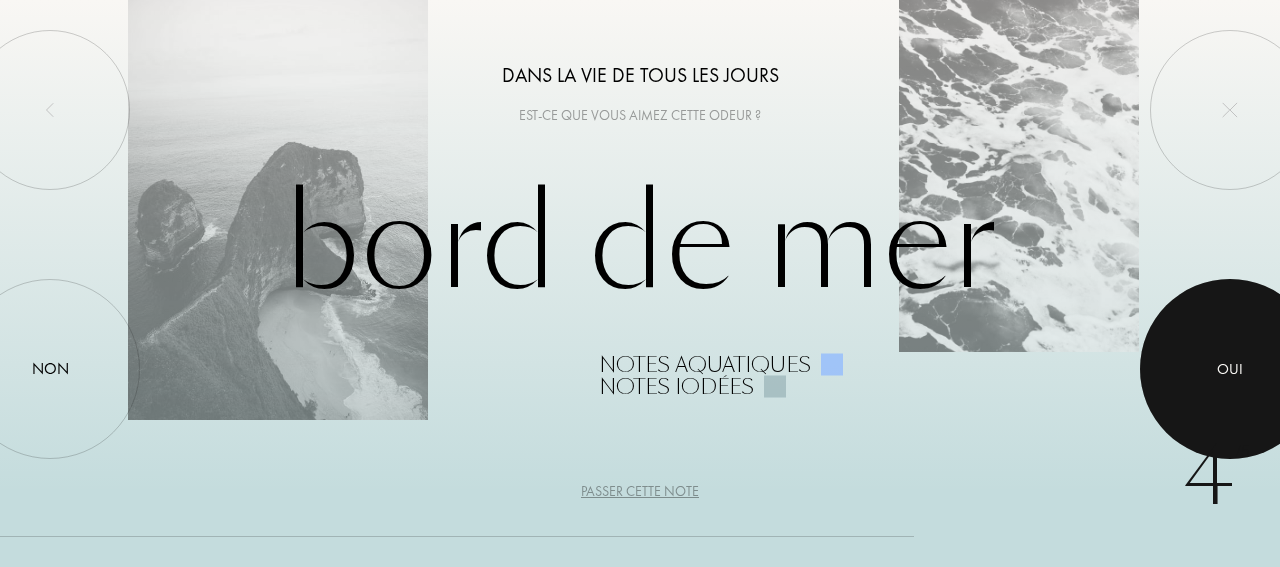 click at bounding box center [1230, 369] 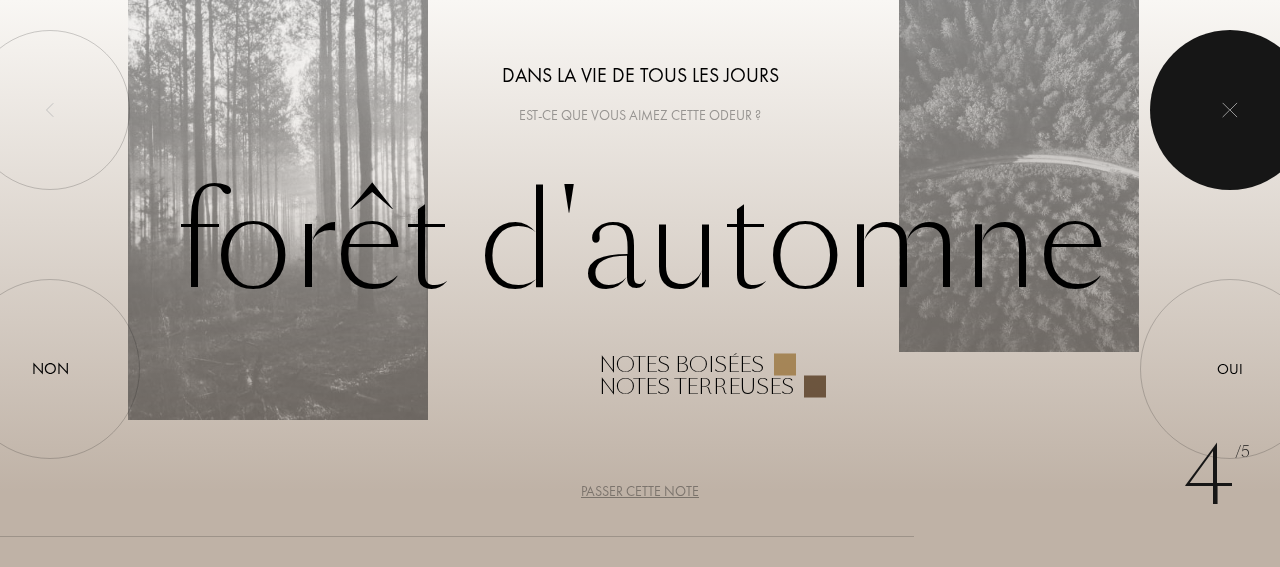 click at bounding box center (1230, 110) 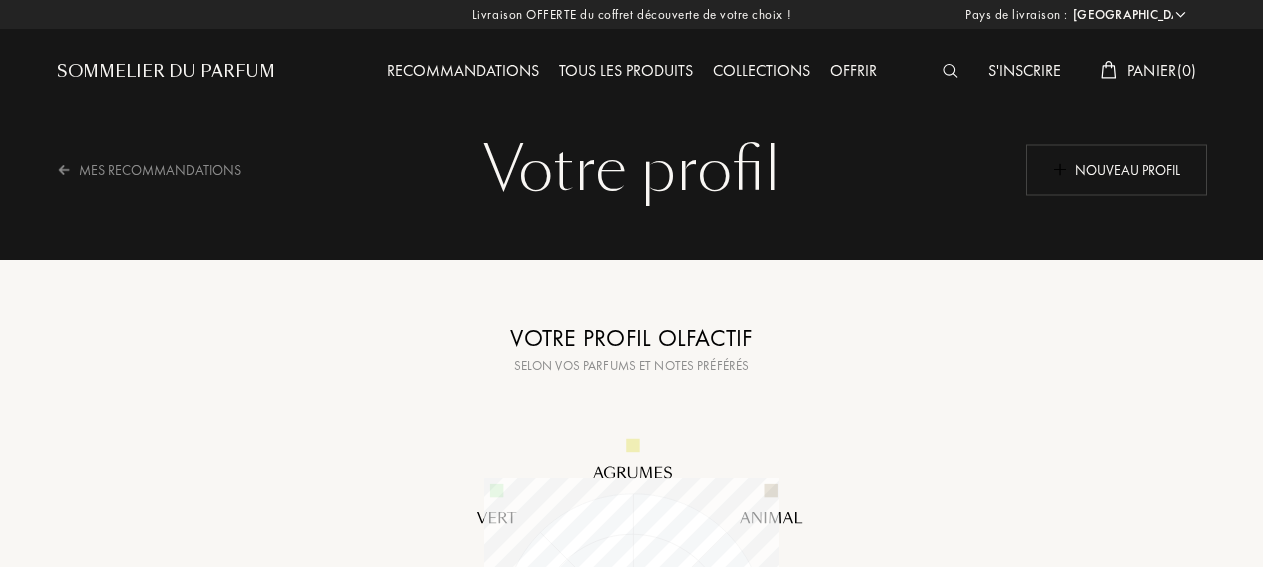 select on "FR" 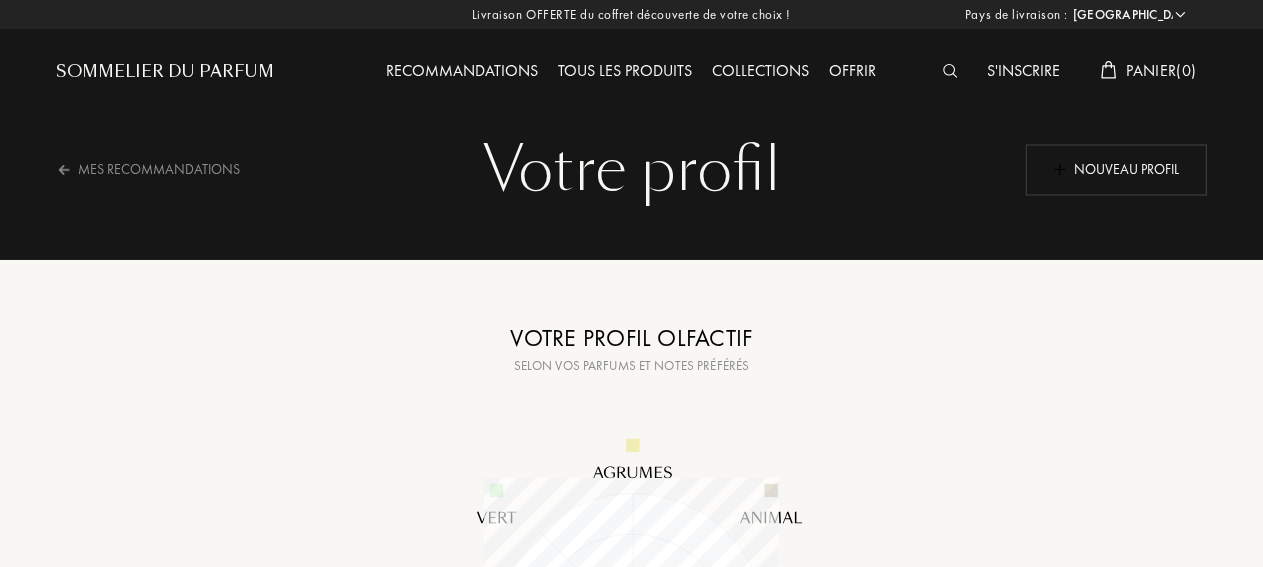 scroll, scrollTop: 999705, scrollLeft: 999705, axis: both 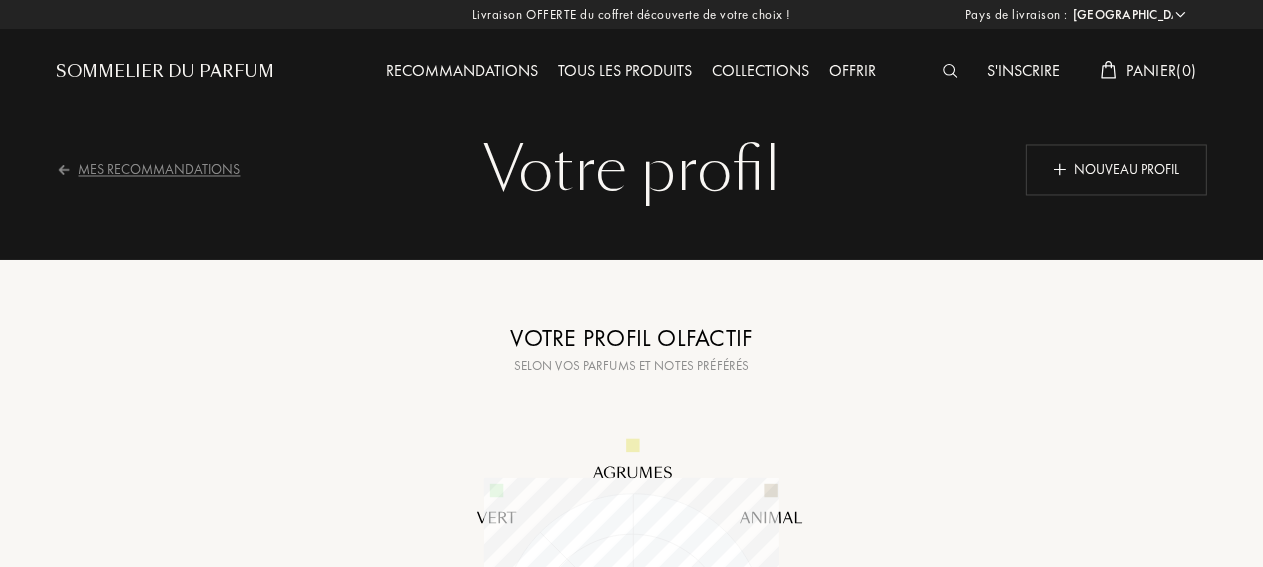 click on "Mes Recommandations" at bounding box center [162, 169] 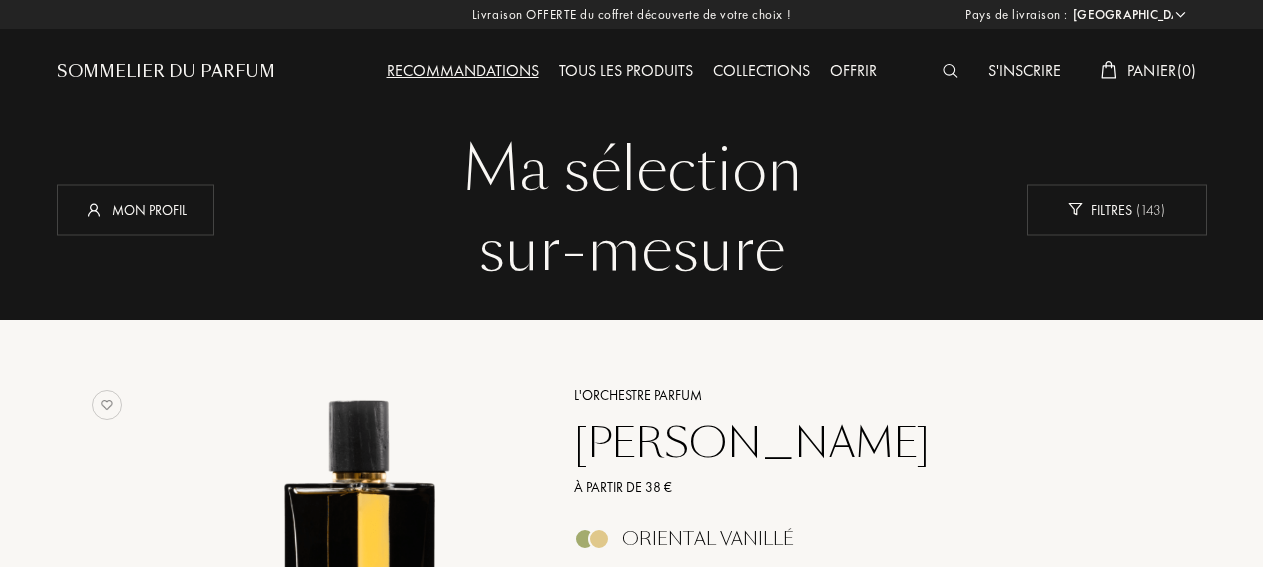 select on "FR" 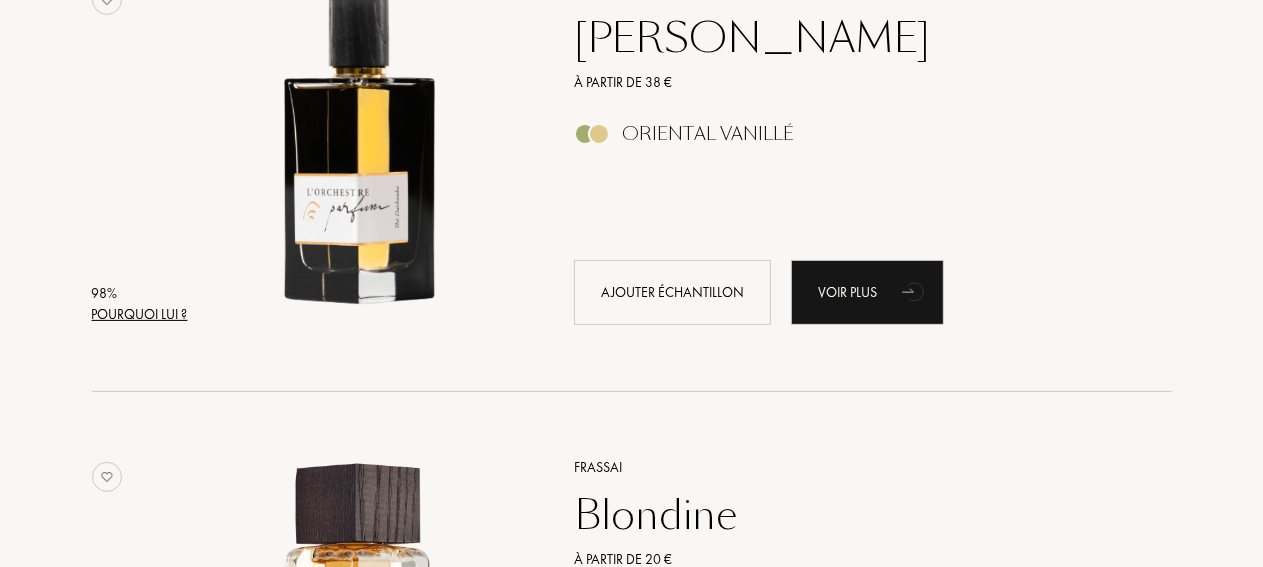 scroll, scrollTop: 0, scrollLeft: 0, axis: both 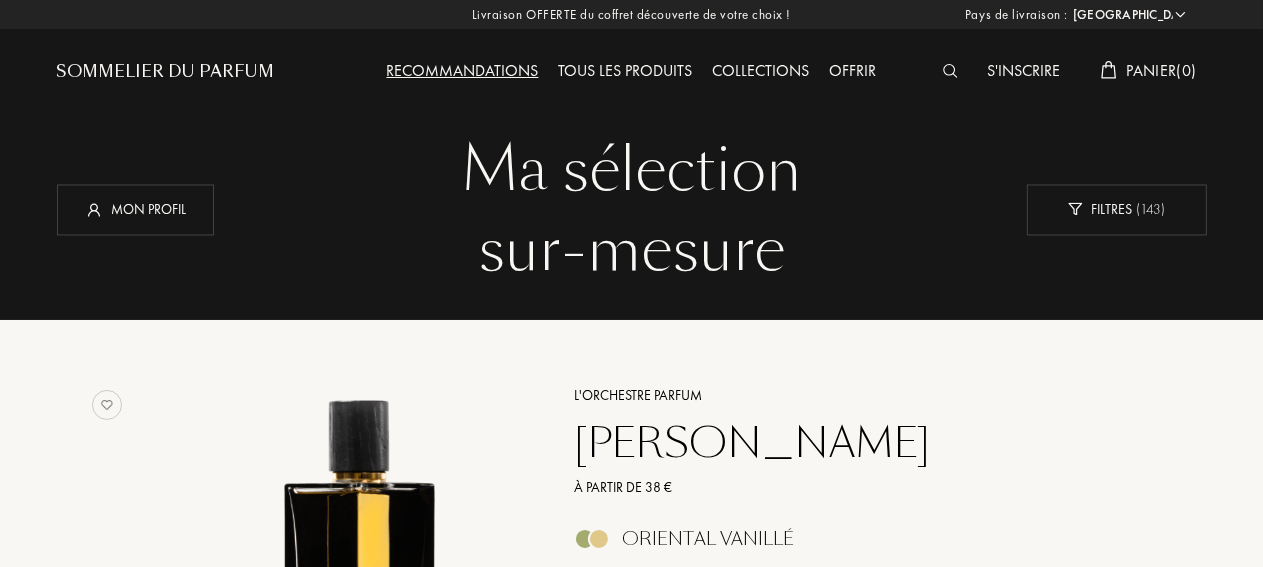 click on "Collections" at bounding box center (761, 72) 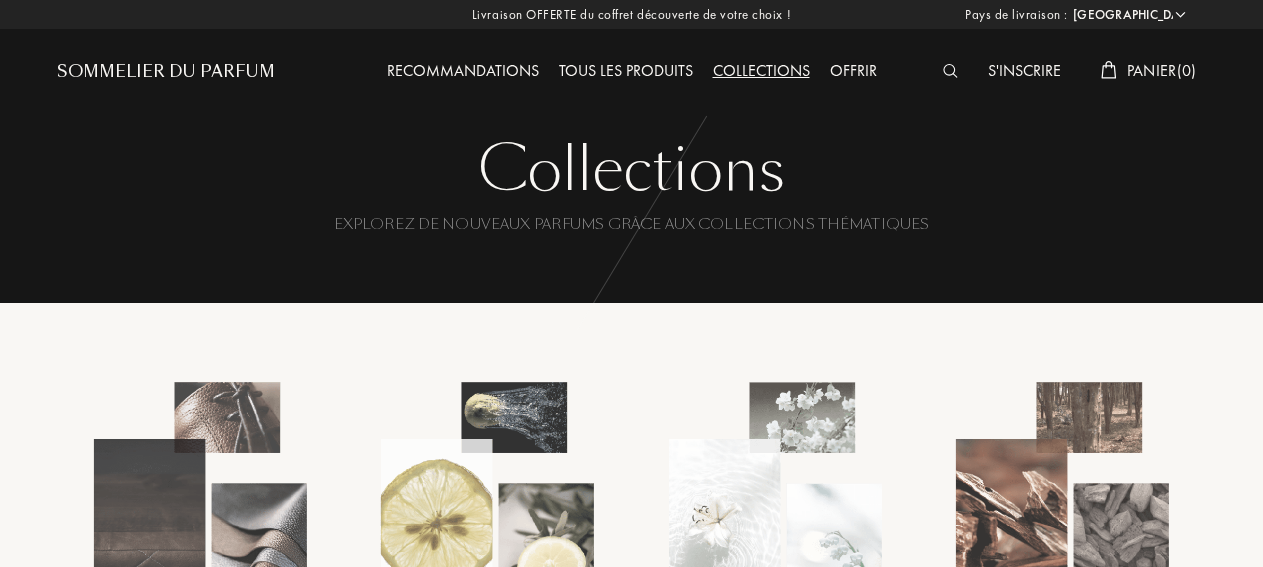 select on "FR" 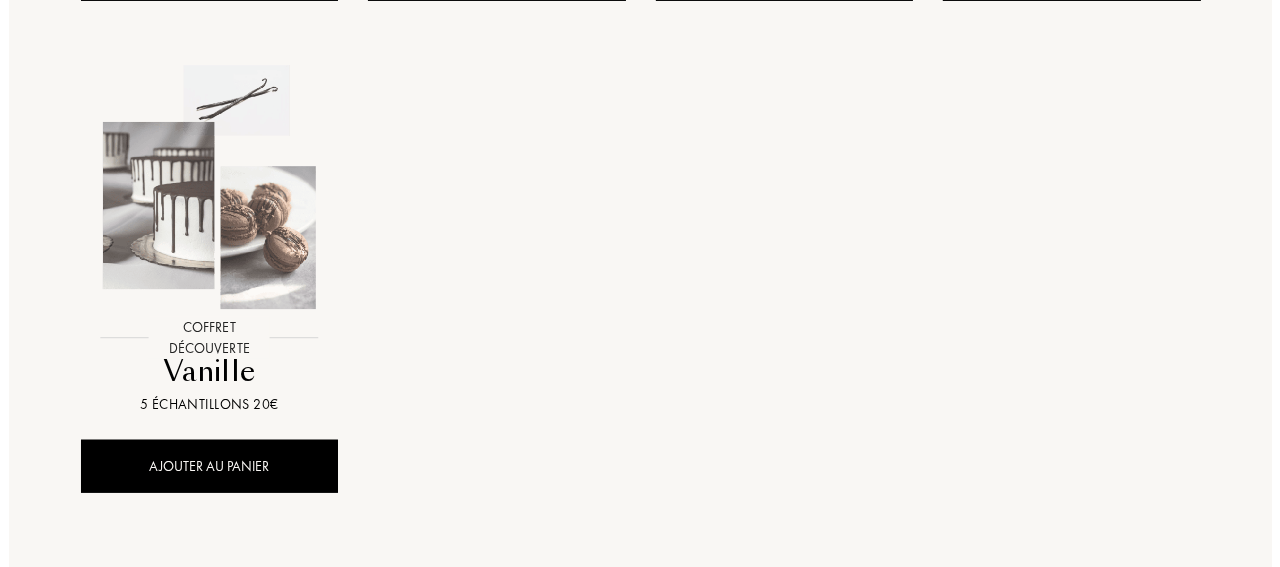 scroll, scrollTop: 1478, scrollLeft: 0, axis: vertical 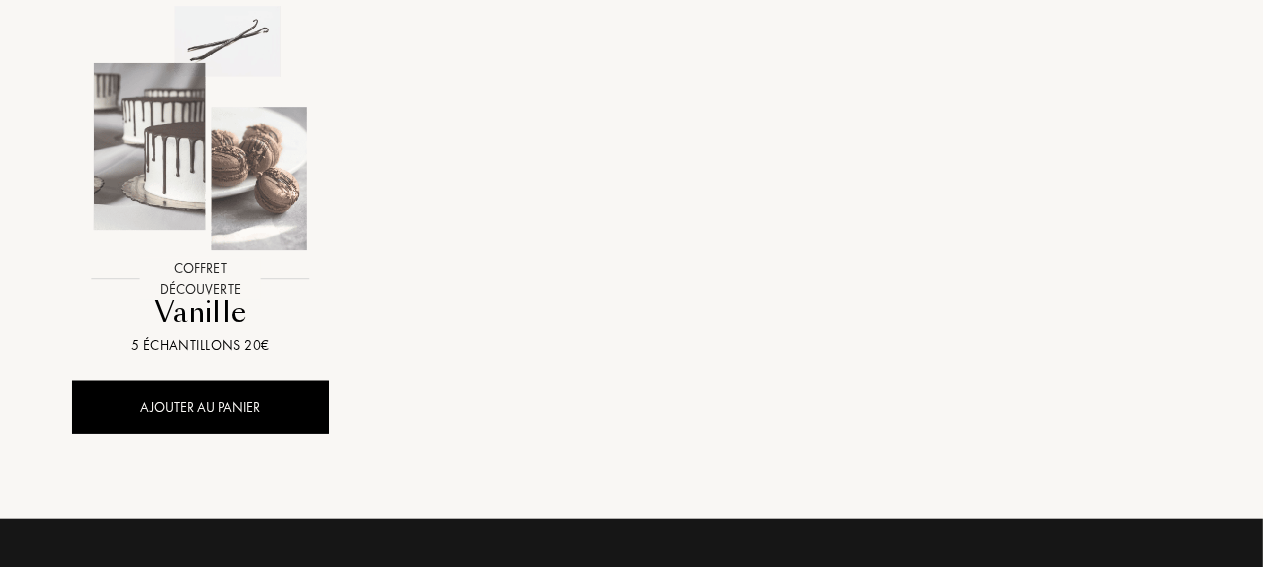 click at bounding box center [200, 128] 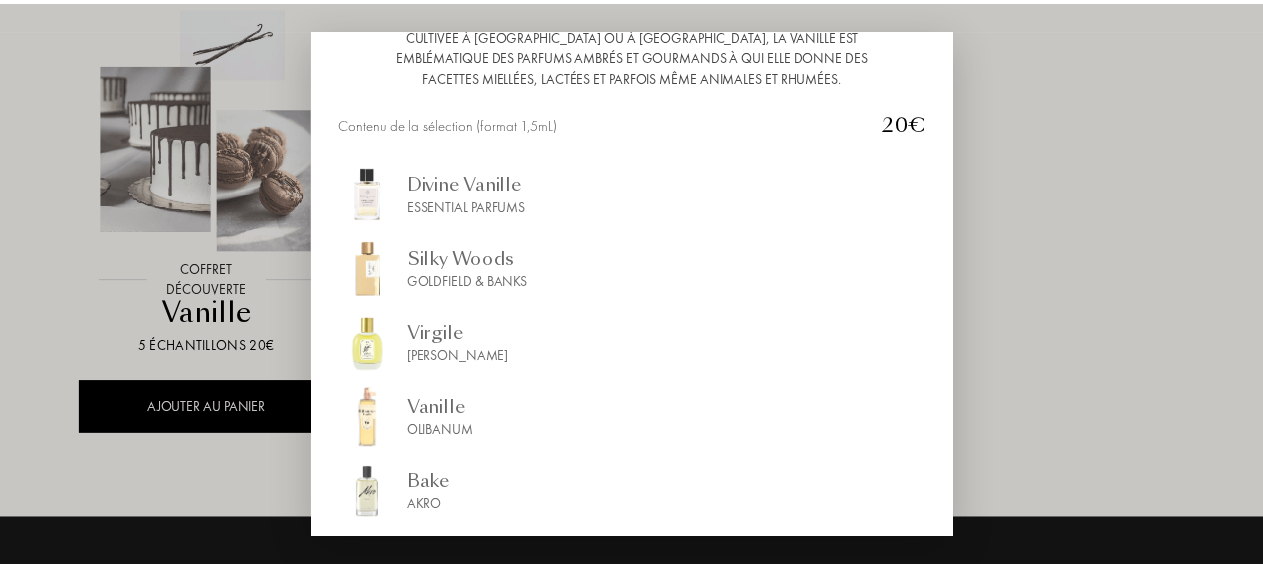 scroll, scrollTop: 0, scrollLeft: 0, axis: both 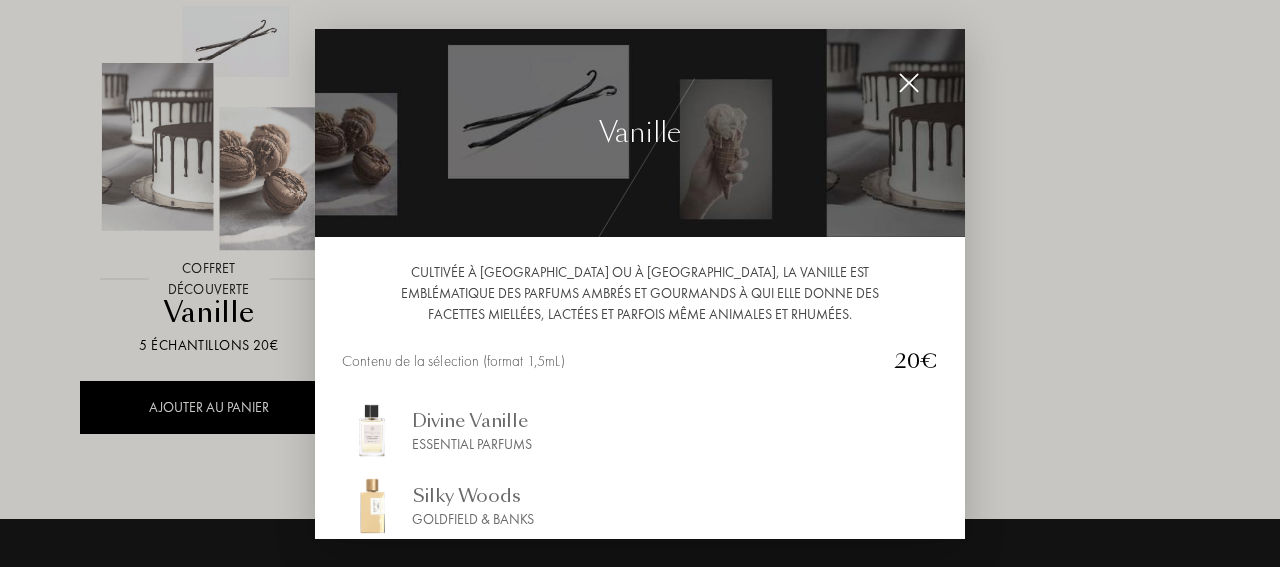 click at bounding box center (909, 83) 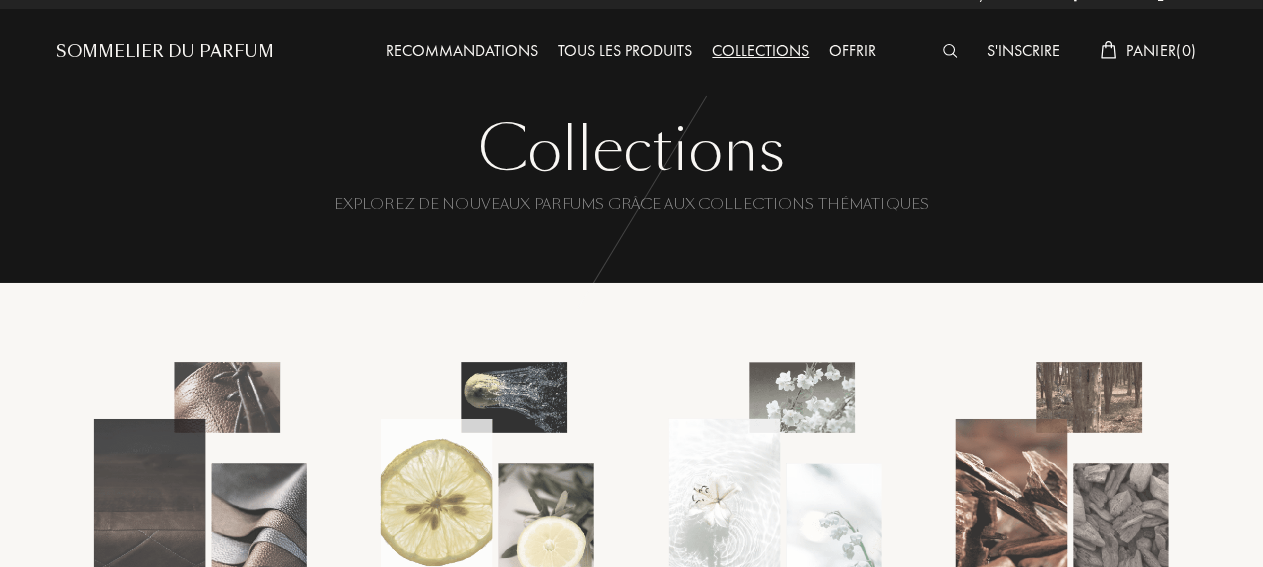 scroll, scrollTop: 0, scrollLeft: 0, axis: both 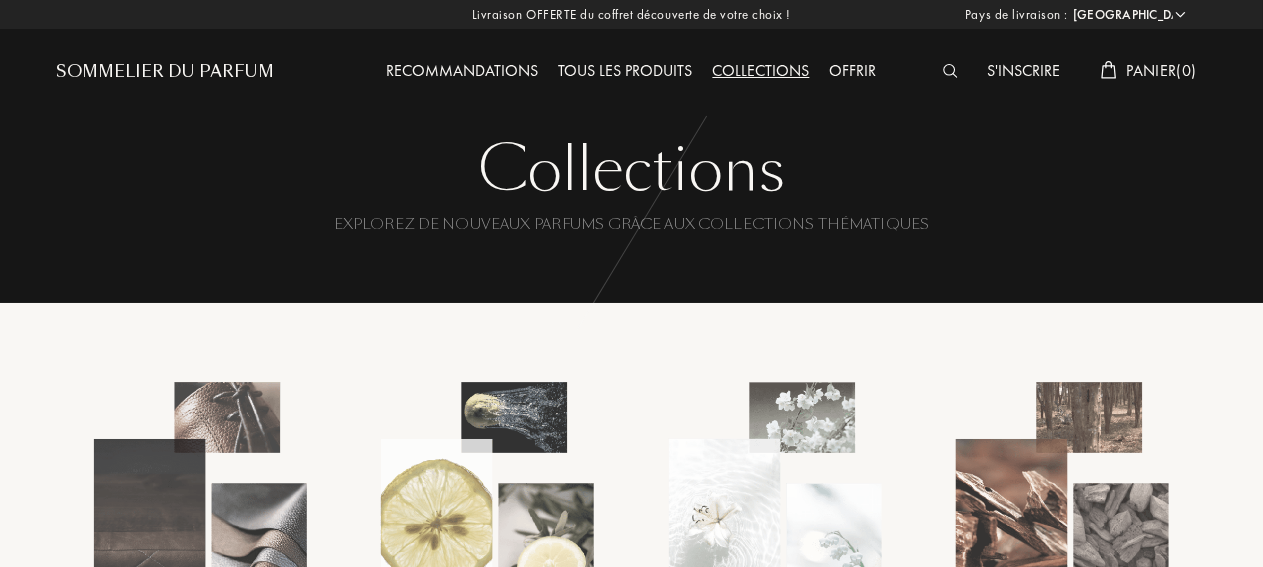 click on "Tous les produits" at bounding box center (626, 72) 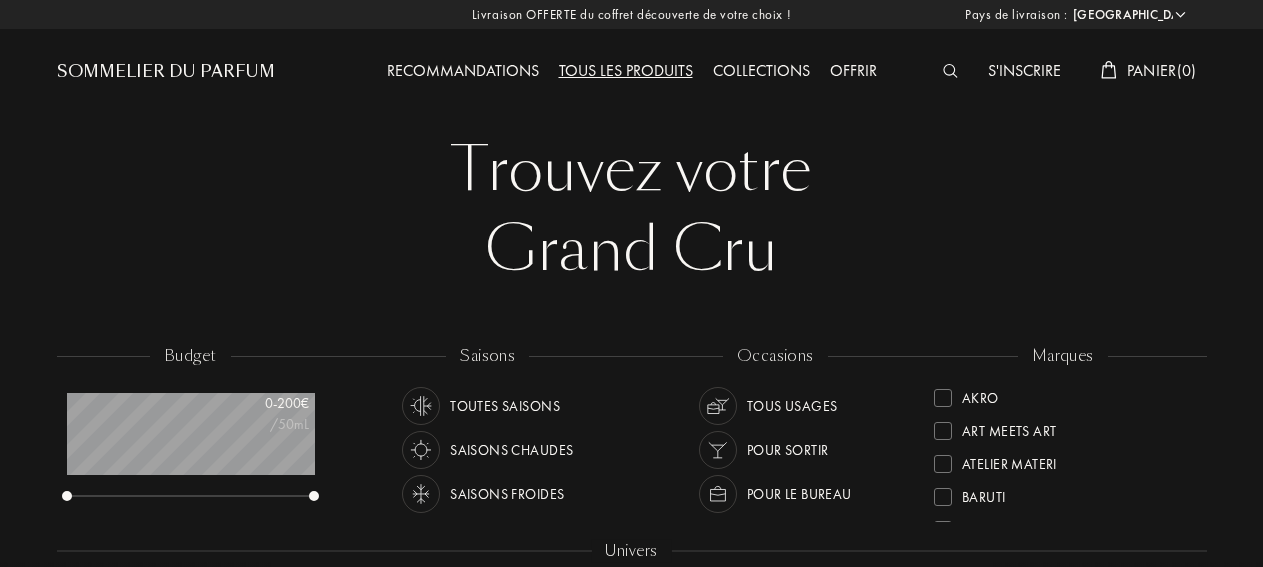 select on "FR" 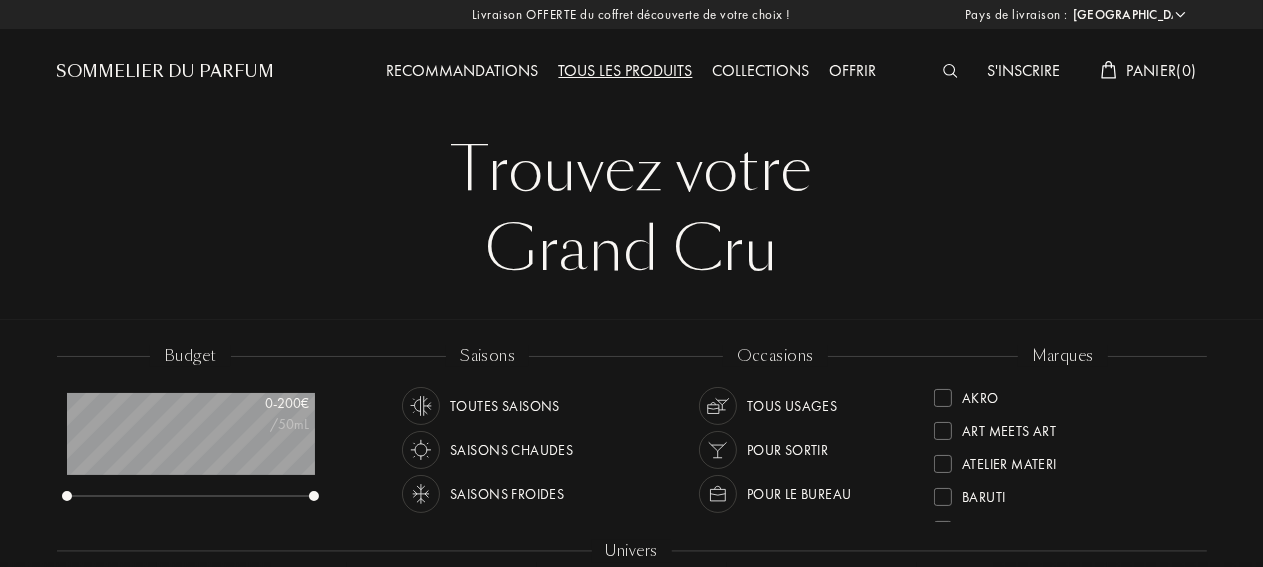 scroll, scrollTop: 999900, scrollLeft: 999752, axis: both 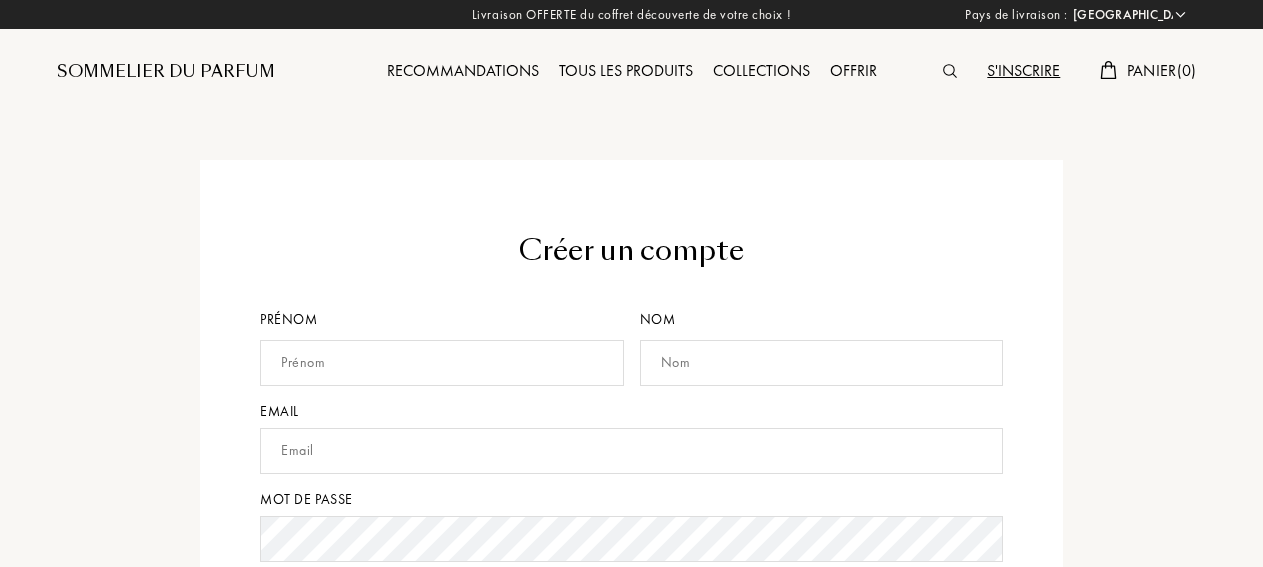 select on "FR" 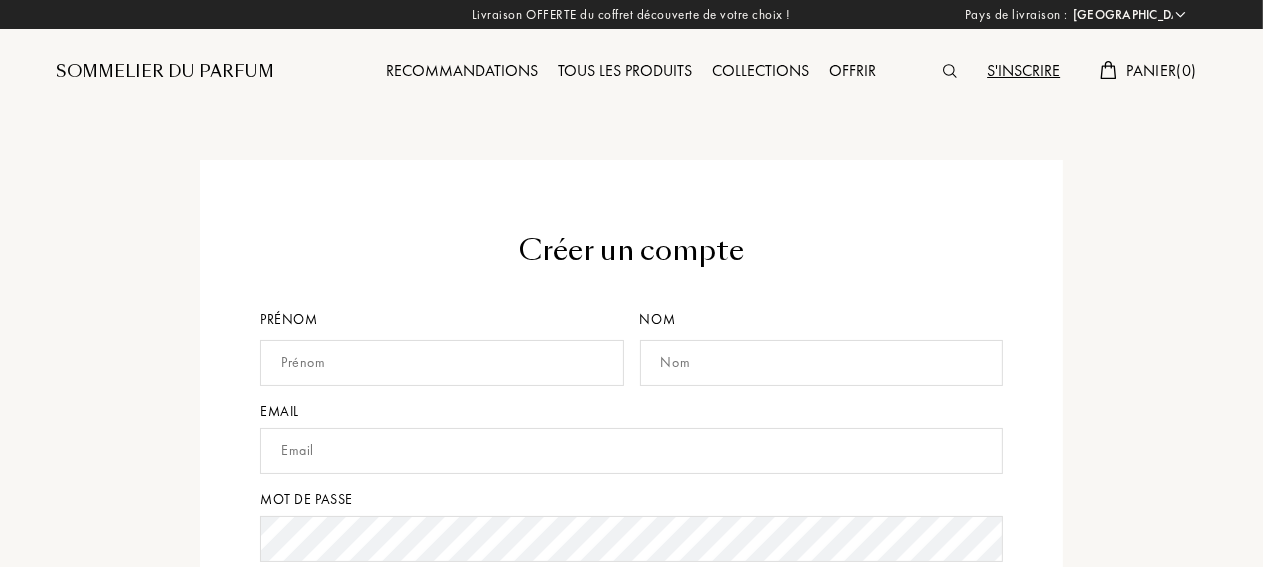 click at bounding box center [441, 363] 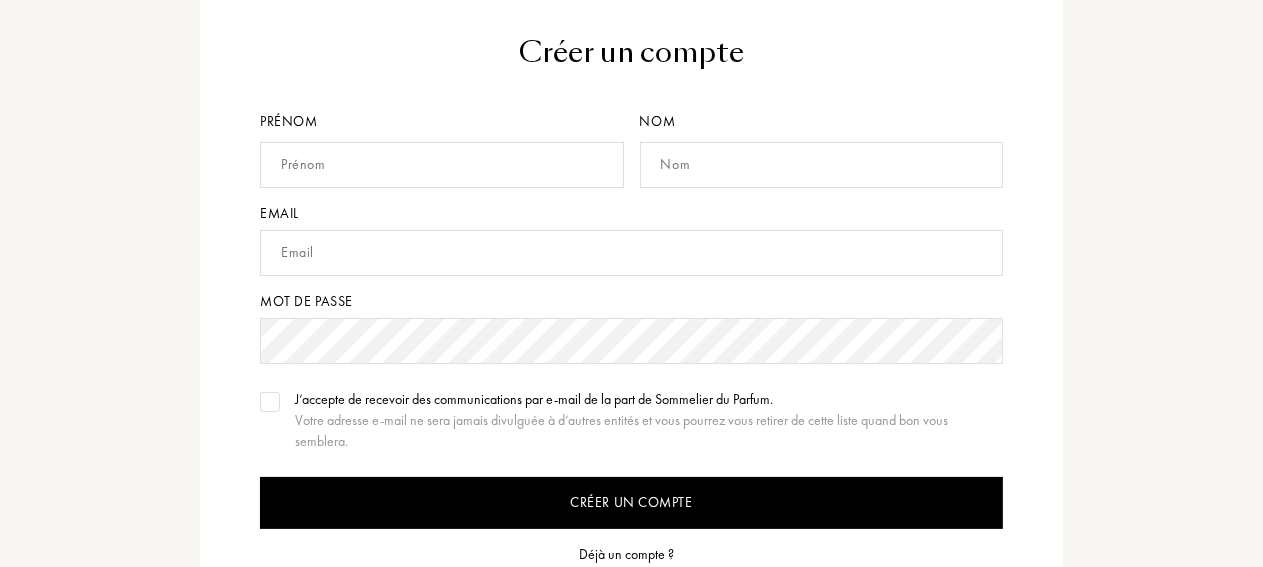 scroll, scrollTop: 0, scrollLeft: 0, axis: both 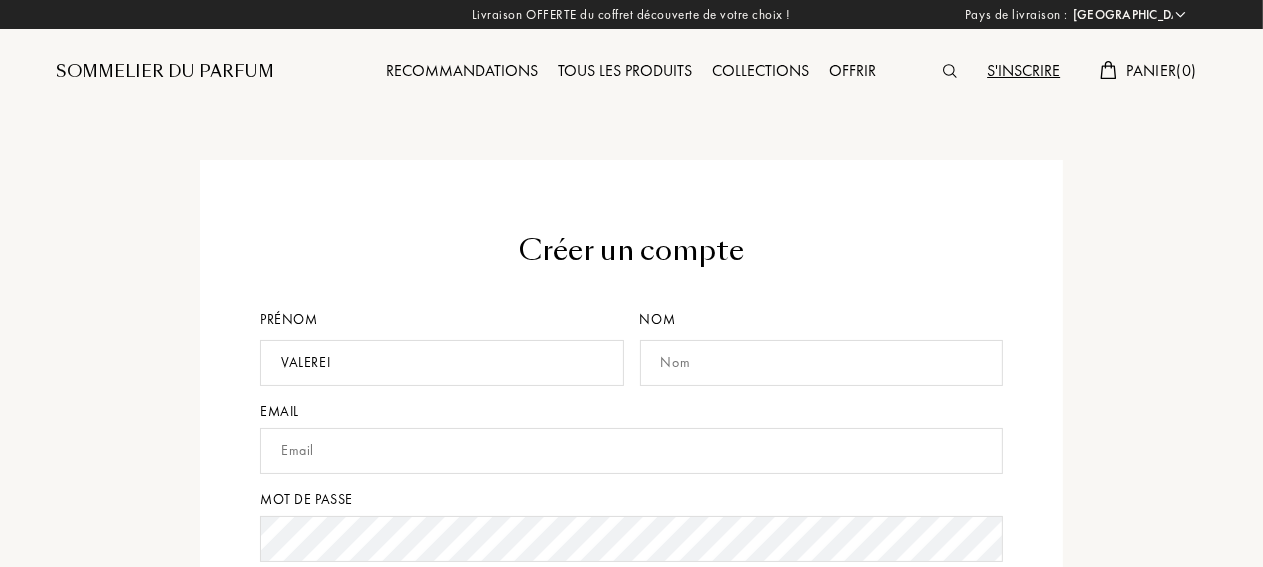 click on "VALEREI" at bounding box center (441, 363) 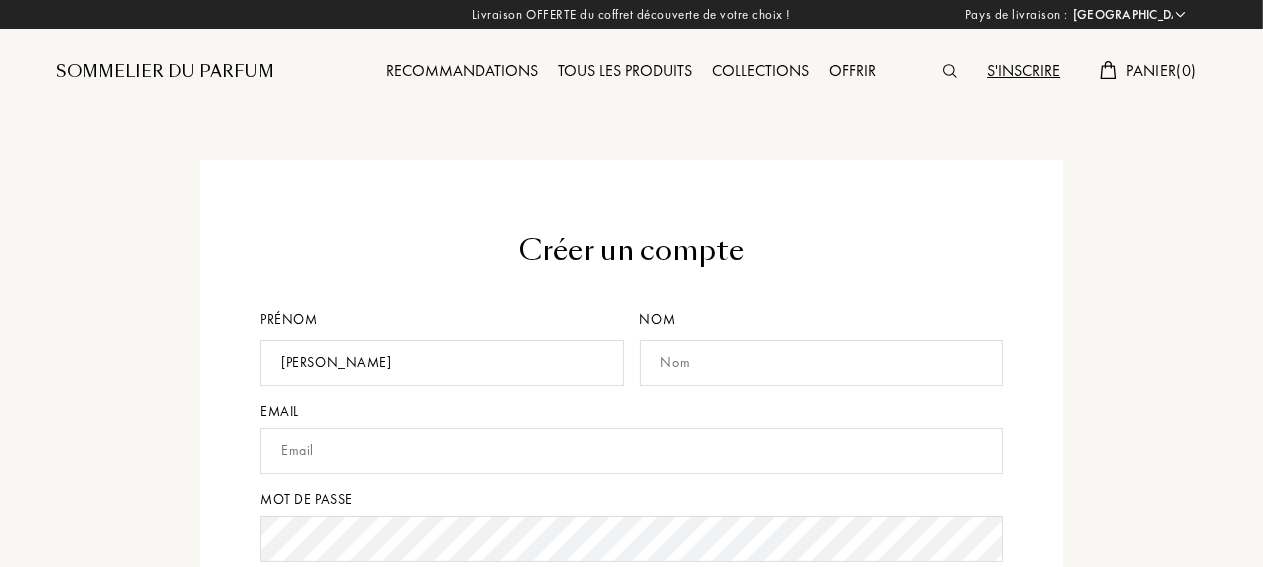 type on "VALERIE" 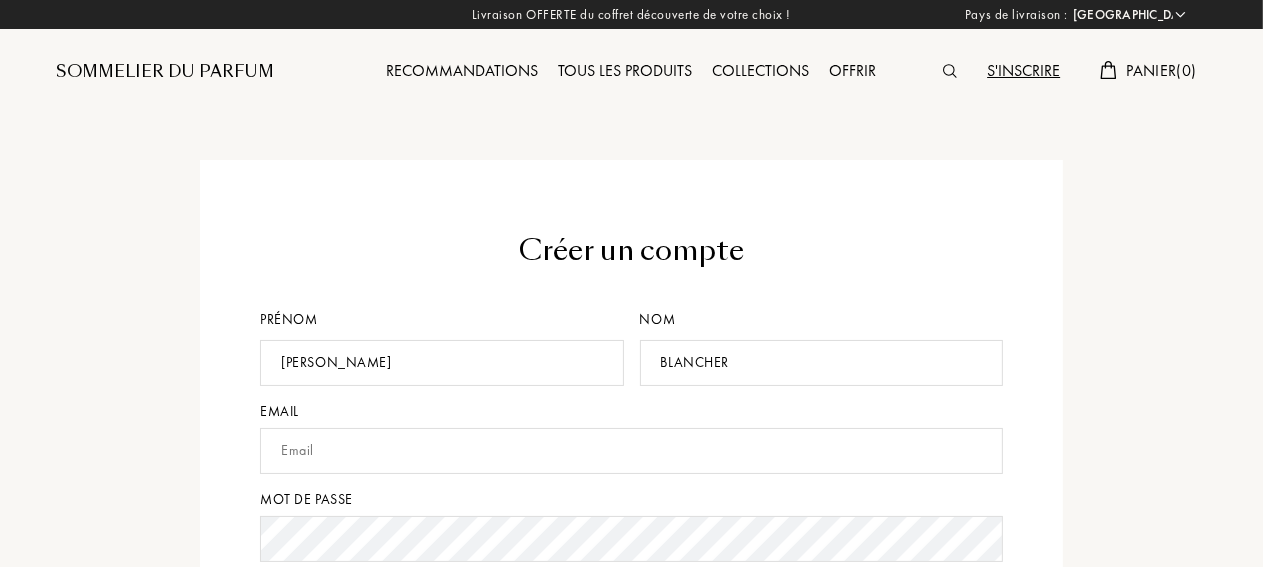type on "BLANCHER" 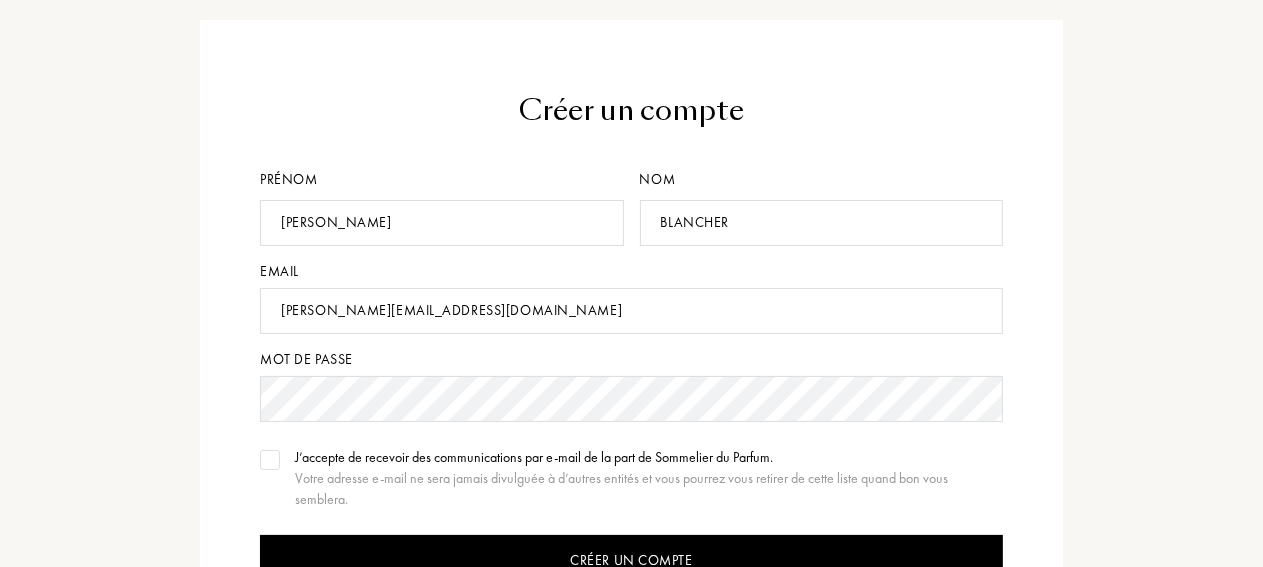 scroll, scrollTop: 211, scrollLeft: 0, axis: vertical 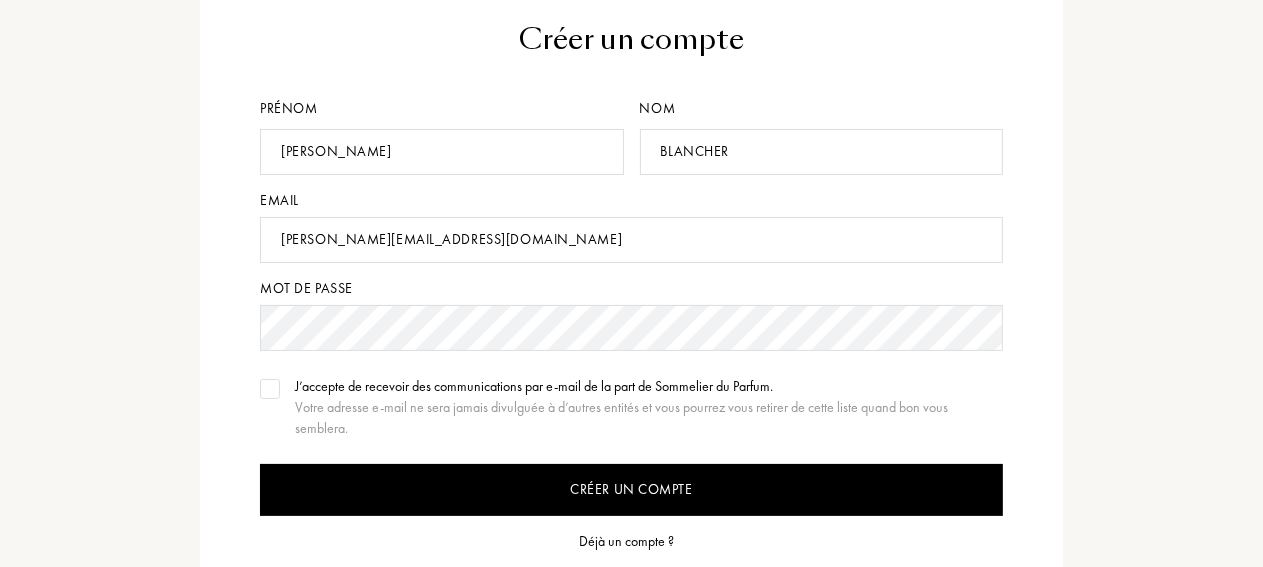 type on "valerie-meriller@hotmail.fr" 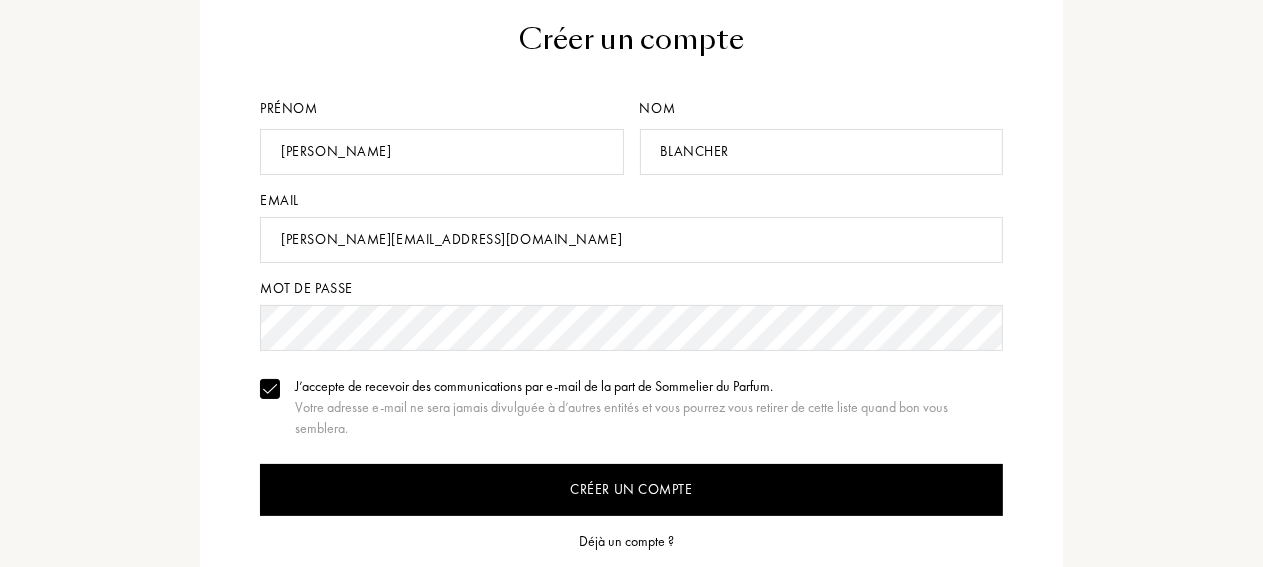 click on "Créer un compte" at bounding box center (631, 490) 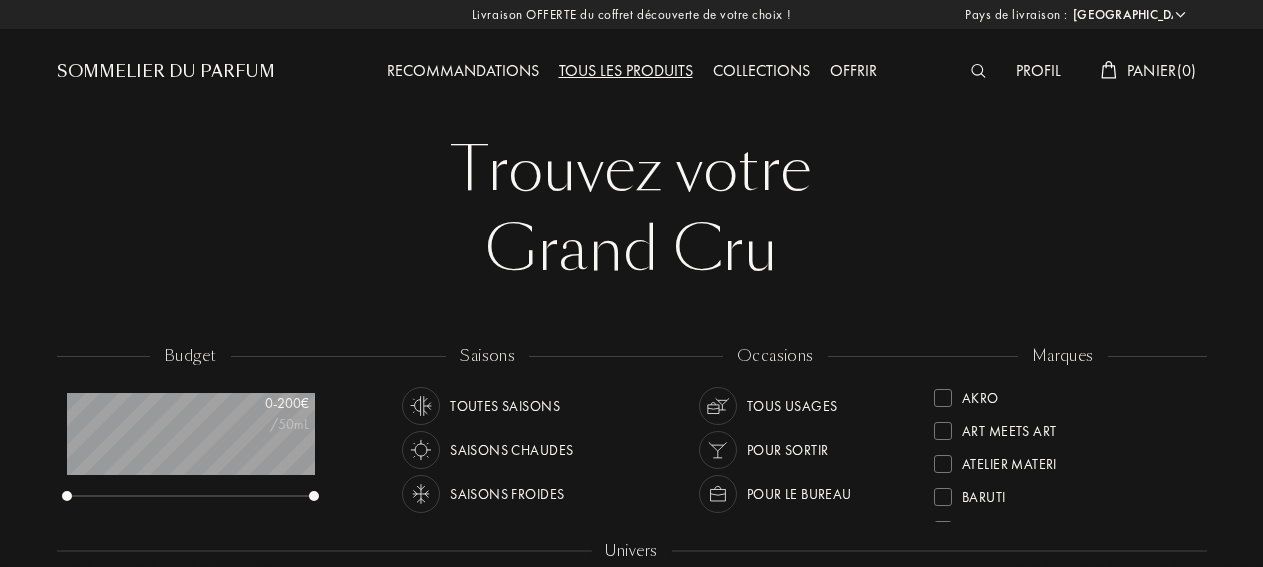 select on "FR" 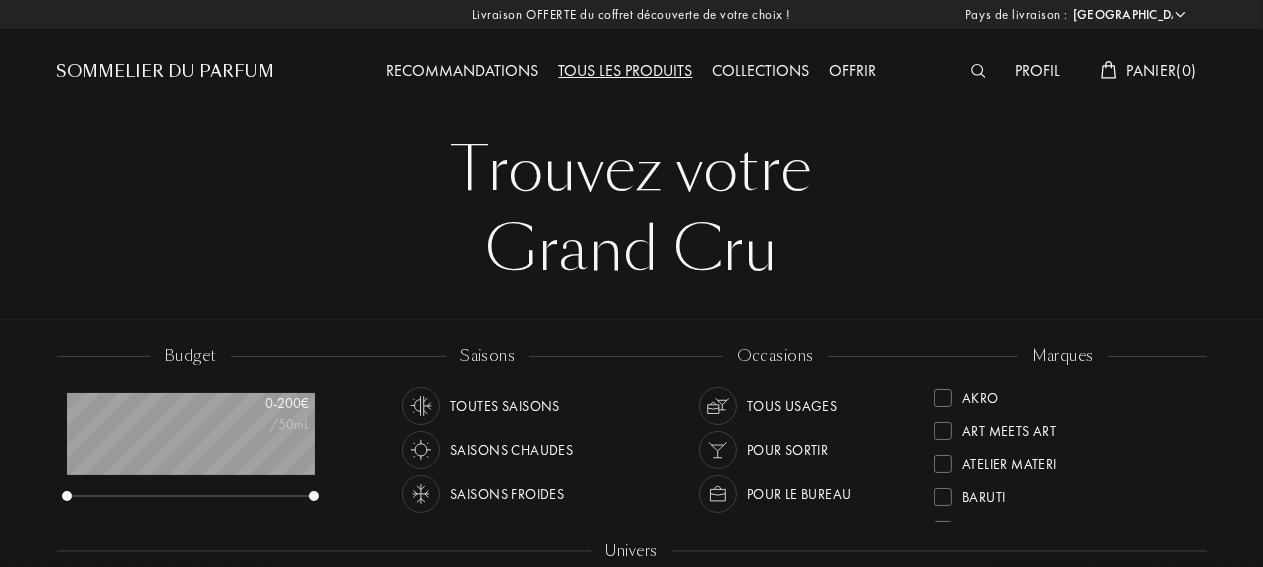 scroll, scrollTop: 999900, scrollLeft: 999752, axis: both 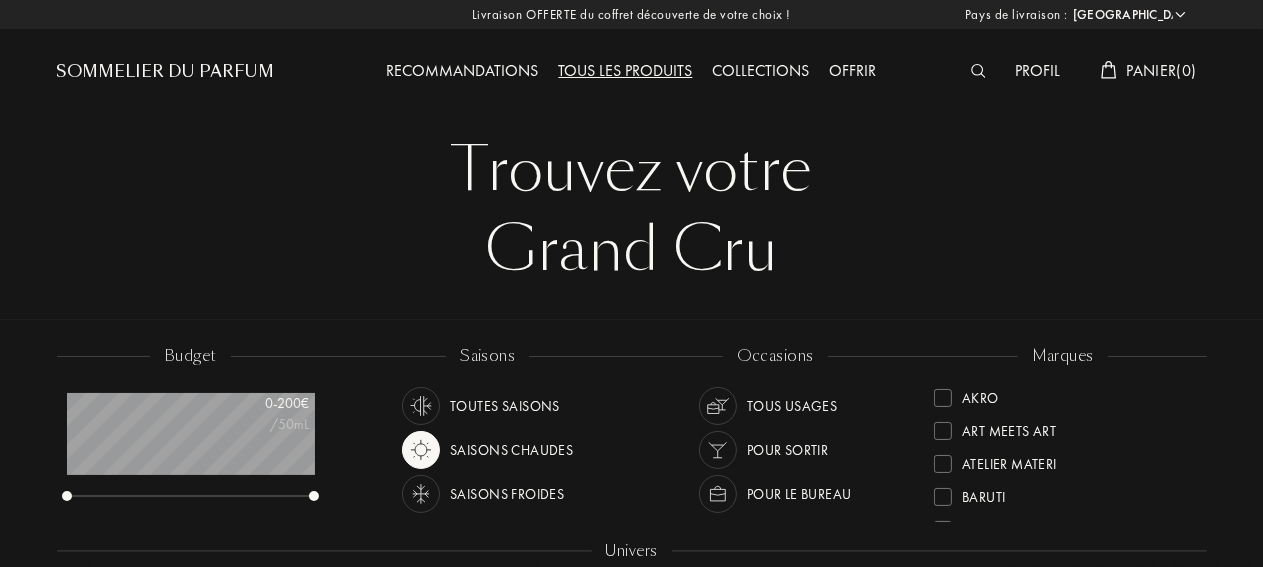 click on "Tous usages" at bounding box center (792, 406) 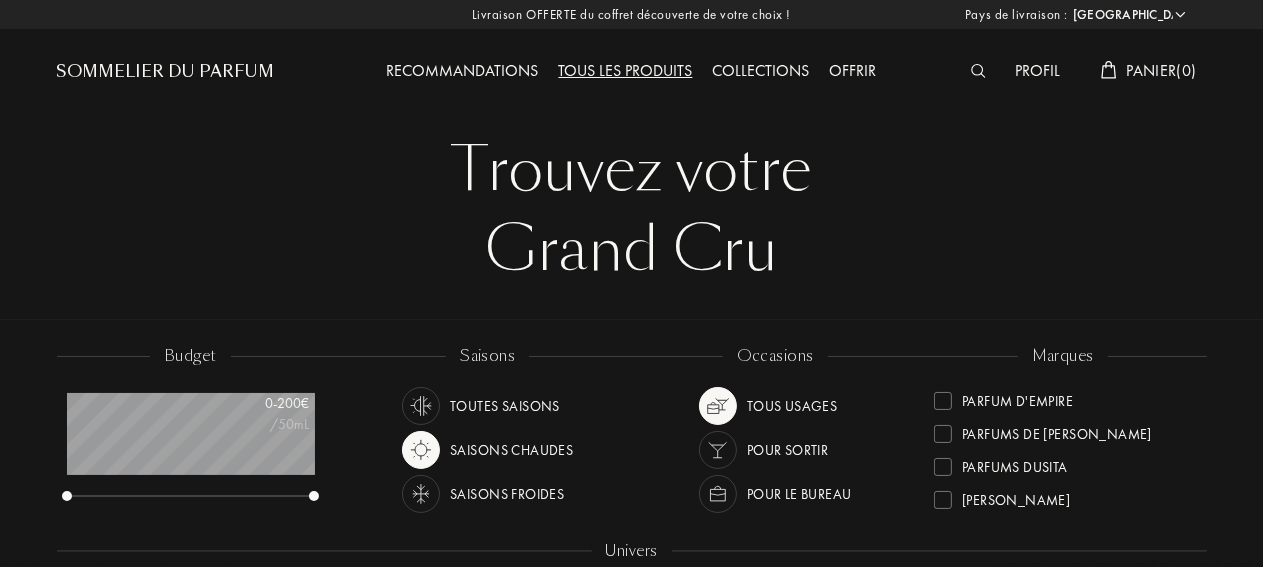 scroll, scrollTop: 726, scrollLeft: 0, axis: vertical 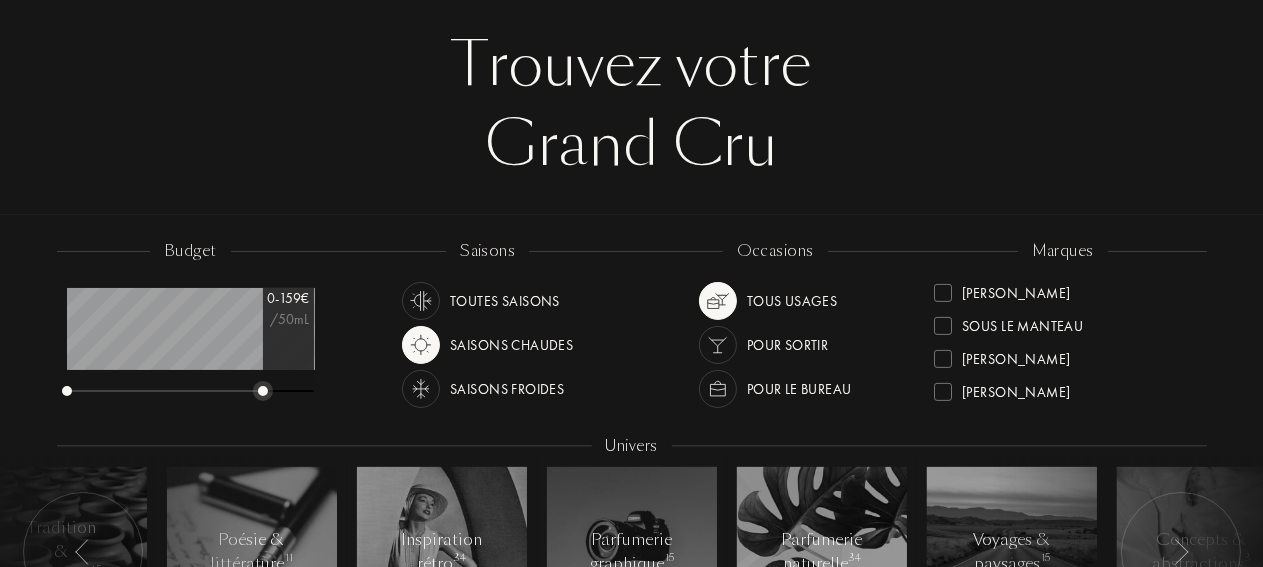 drag, startPoint x: 317, startPoint y: 392, endPoint x: 266, endPoint y: 391, distance: 51.009804 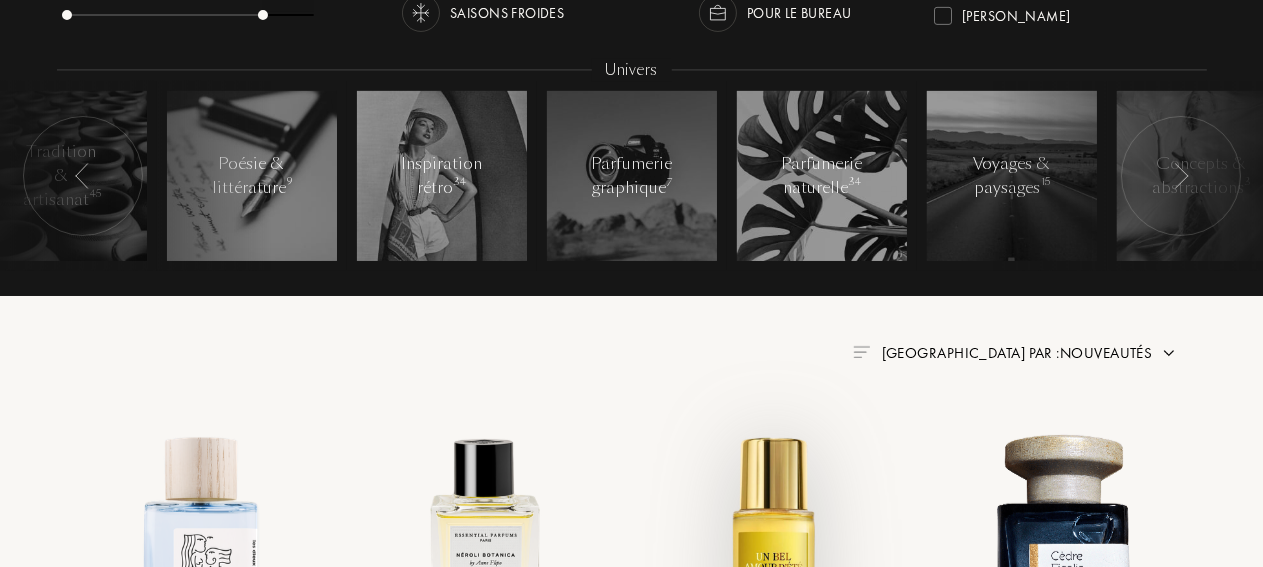 scroll, scrollTop: 422, scrollLeft: 0, axis: vertical 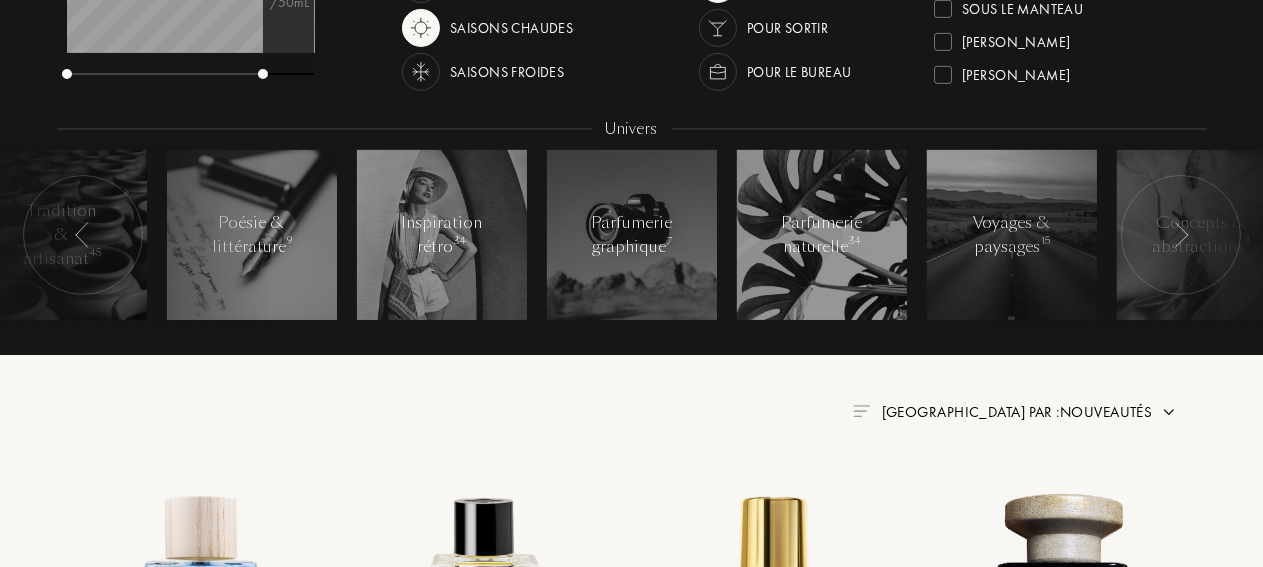click at bounding box center [1181, 235] 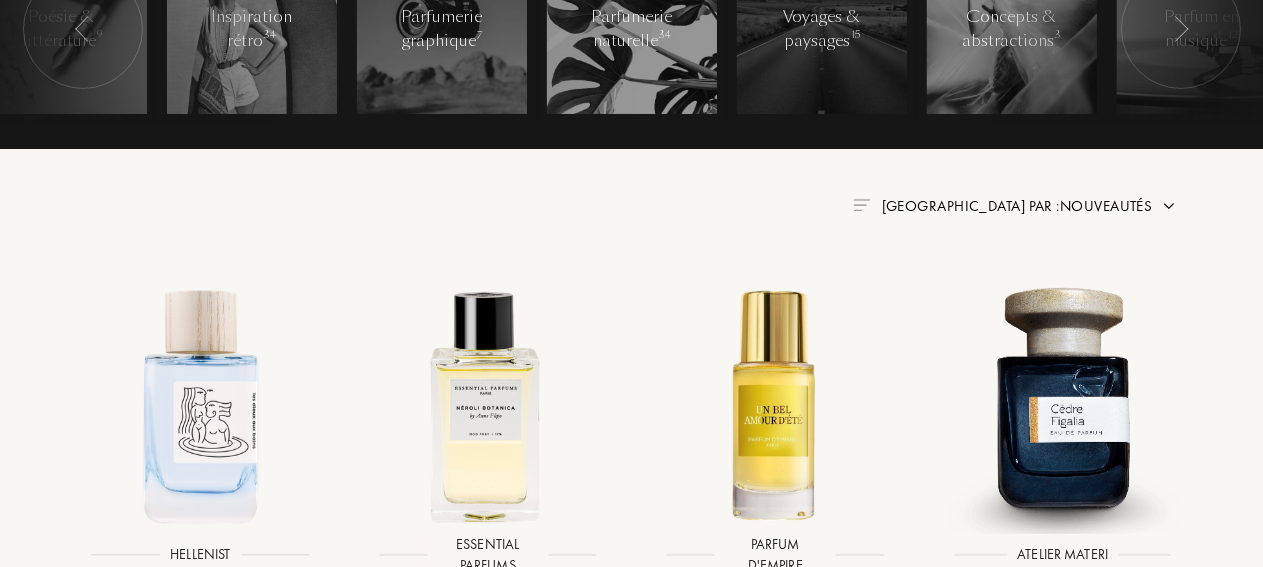 scroll, scrollTop: 739, scrollLeft: 0, axis: vertical 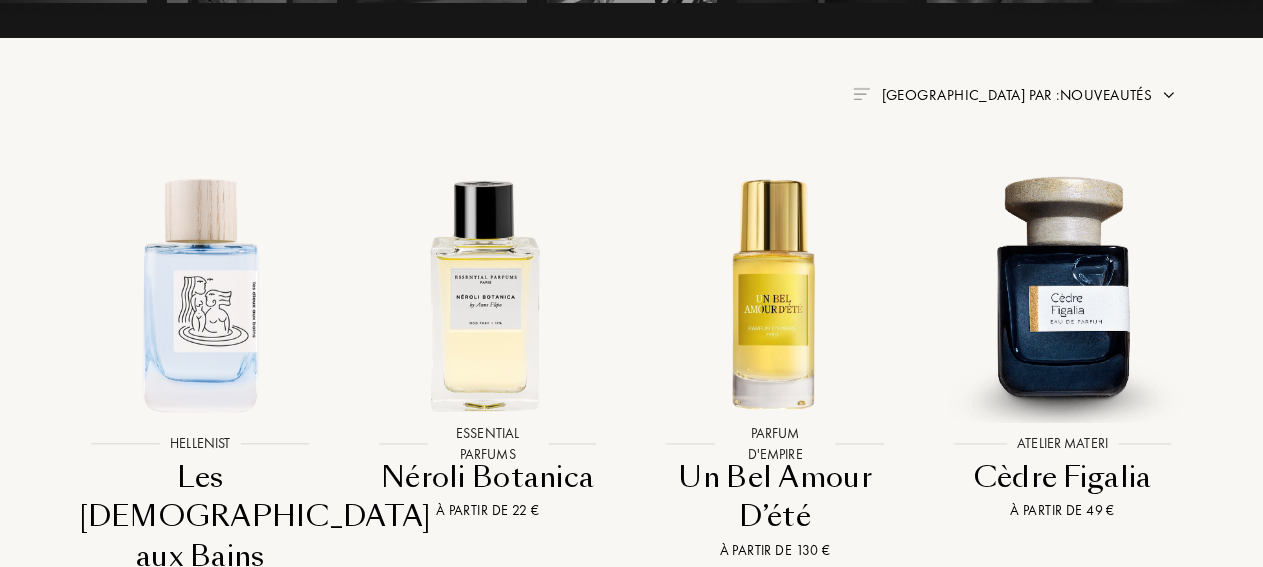 click on "Trier par :  Nouveautés" at bounding box center (1017, 95) 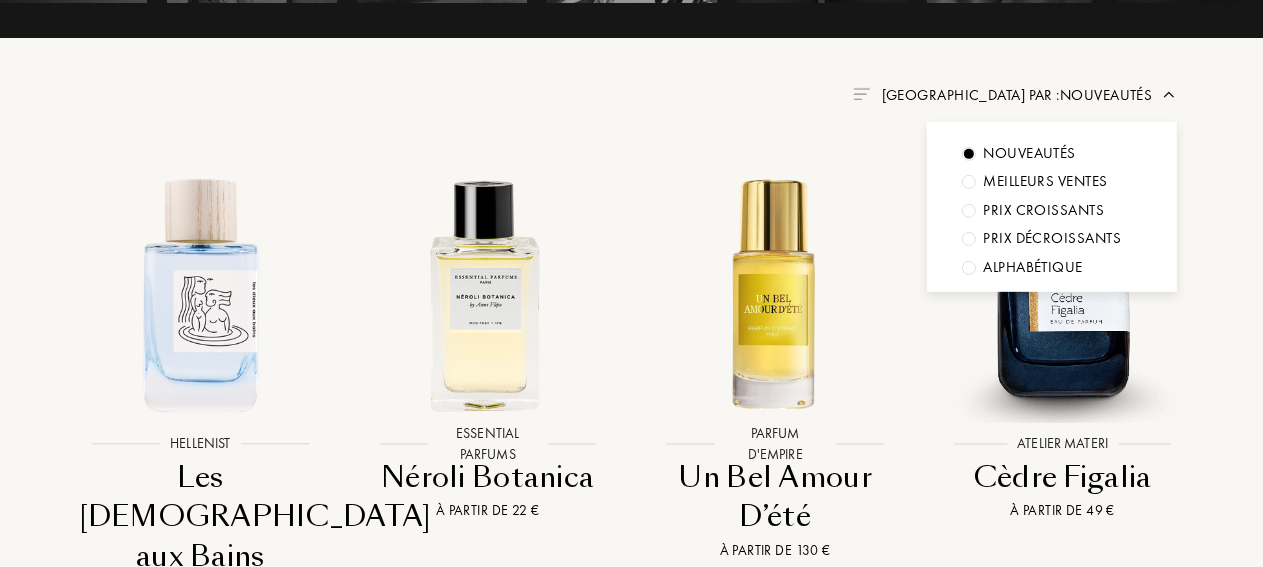 click on "Prix croissants" at bounding box center [1030, 153] 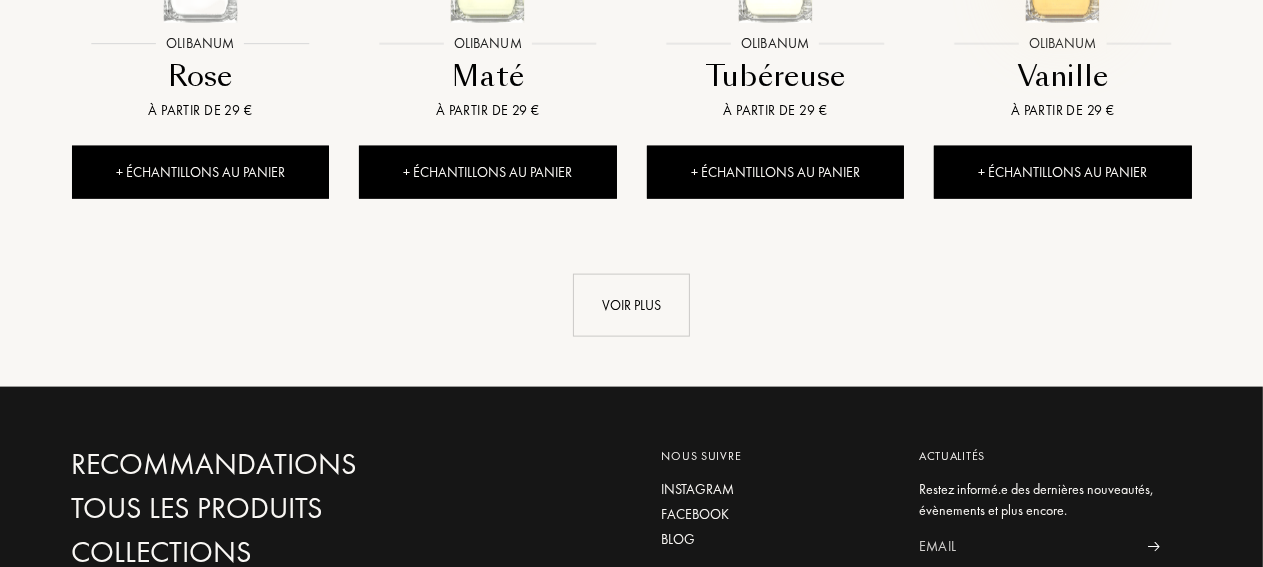 scroll, scrollTop: 2217, scrollLeft: 0, axis: vertical 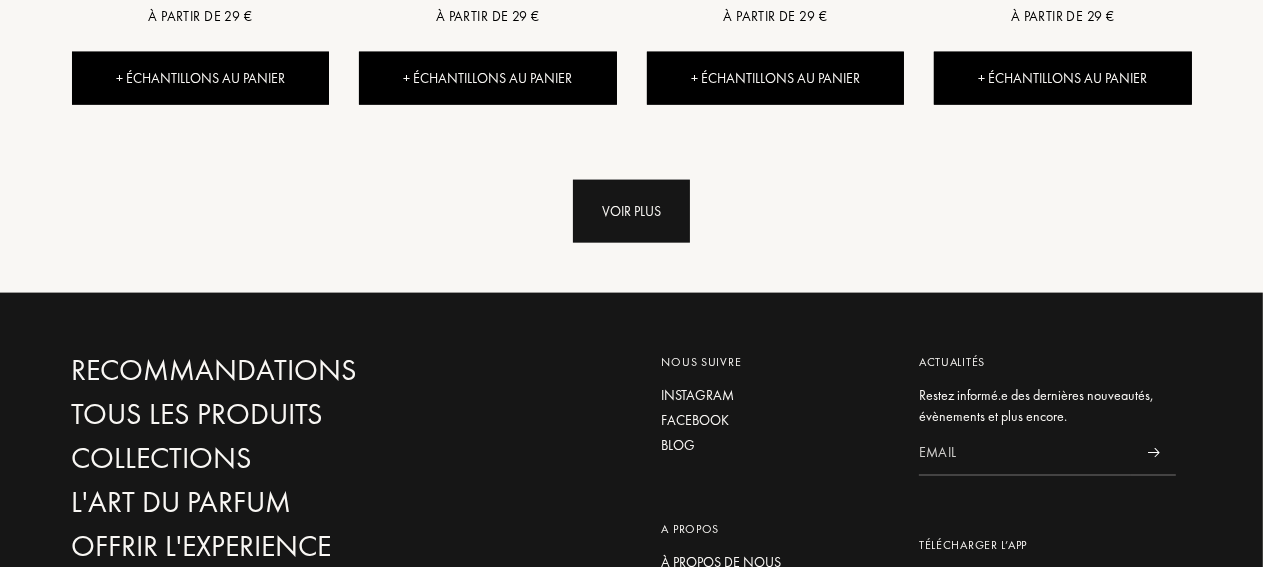 click on "Voir plus" at bounding box center [631, 211] 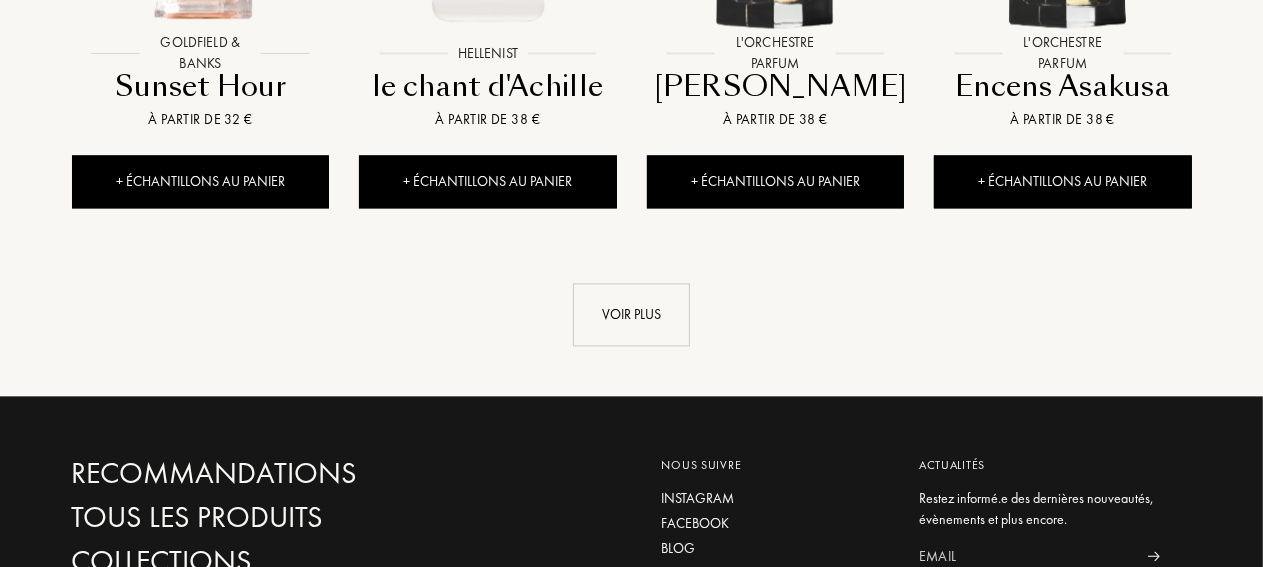 scroll, scrollTop: 3590, scrollLeft: 0, axis: vertical 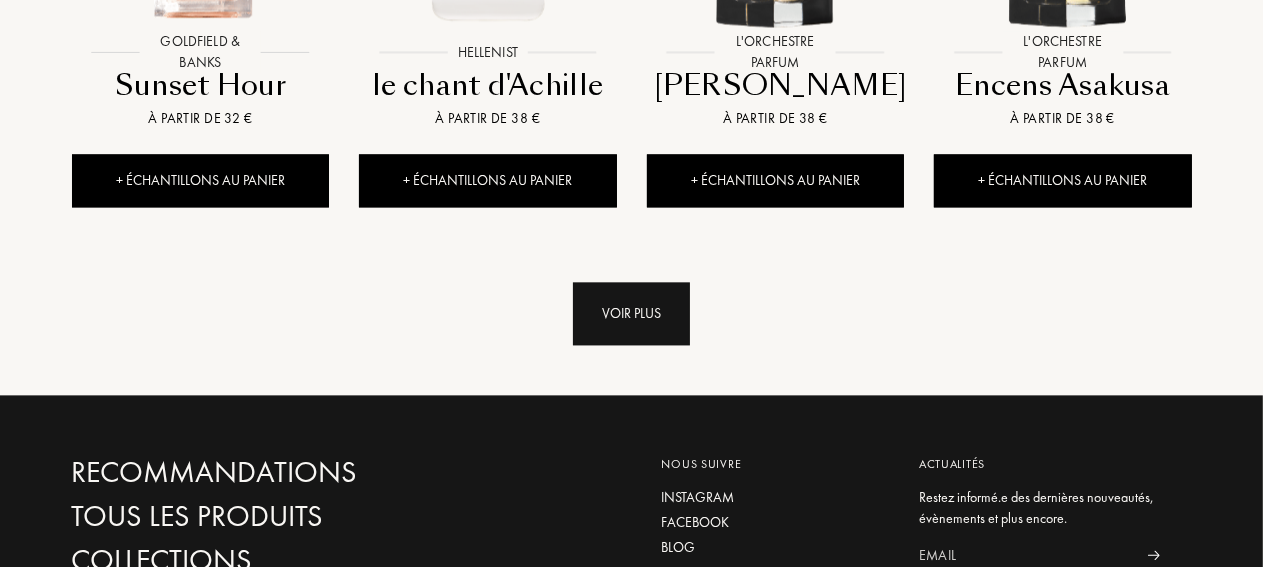 click on "Voir plus" at bounding box center (631, 313) 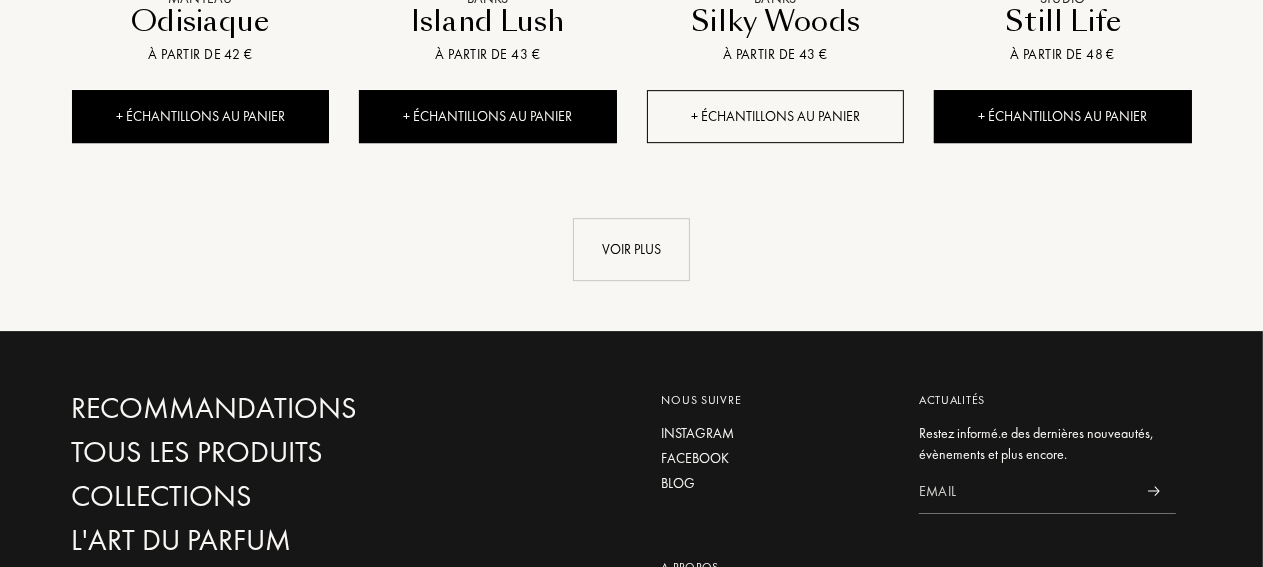 scroll, scrollTop: 5280, scrollLeft: 0, axis: vertical 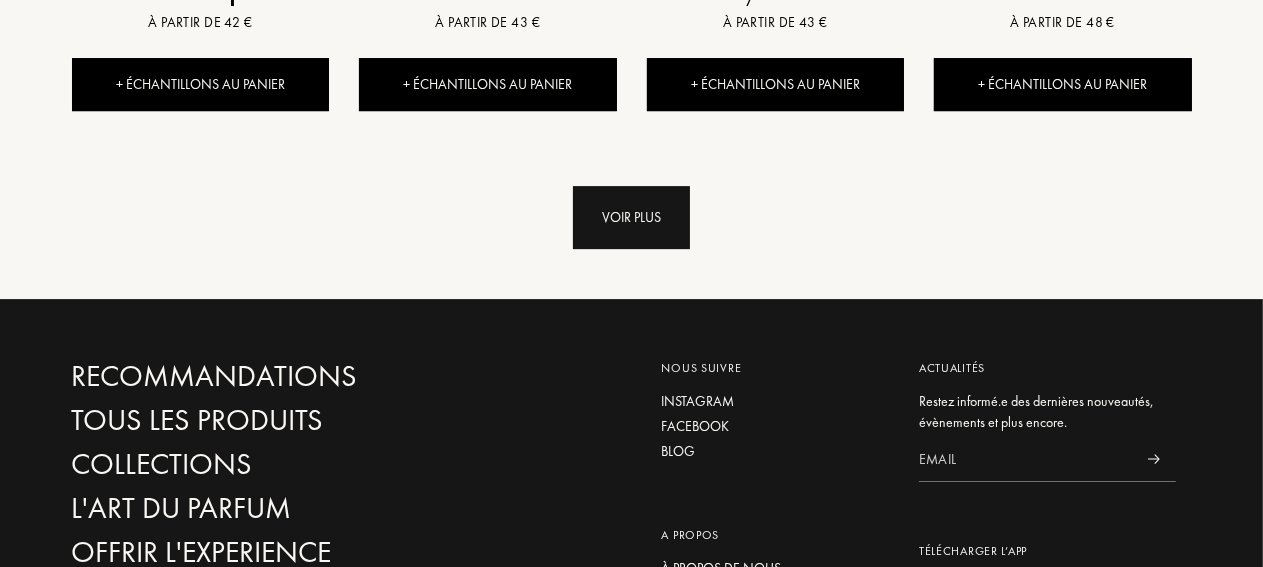 click on "Voir plus" at bounding box center [631, 217] 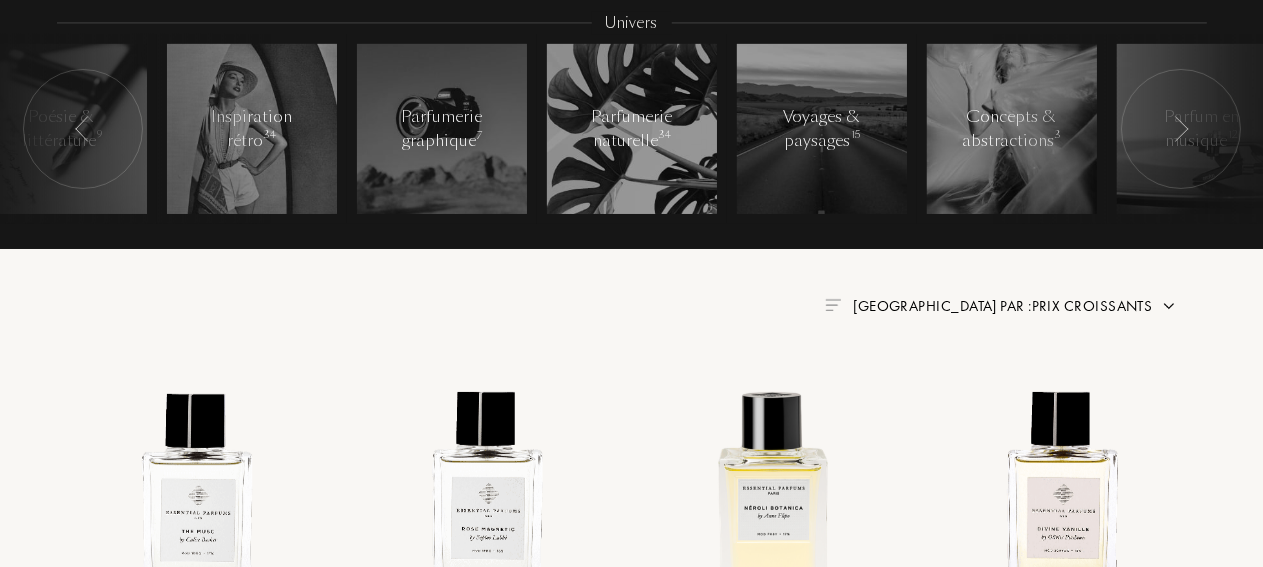 scroll, scrollTop: 0, scrollLeft: 0, axis: both 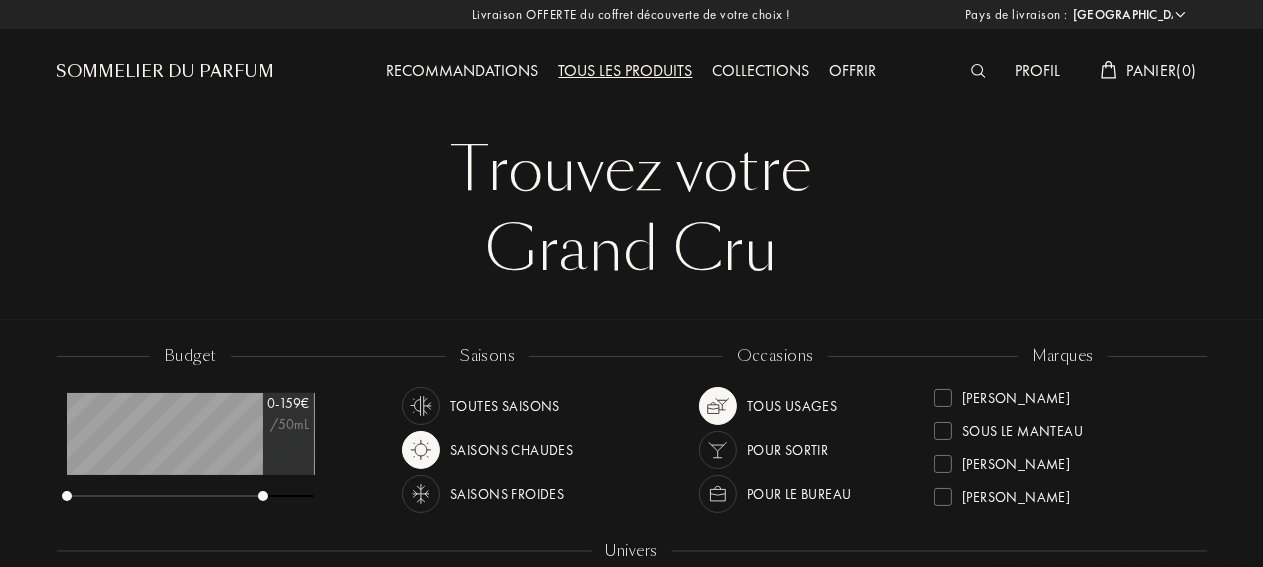 click on "Sommelier du Parfum" at bounding box center (166, 72) 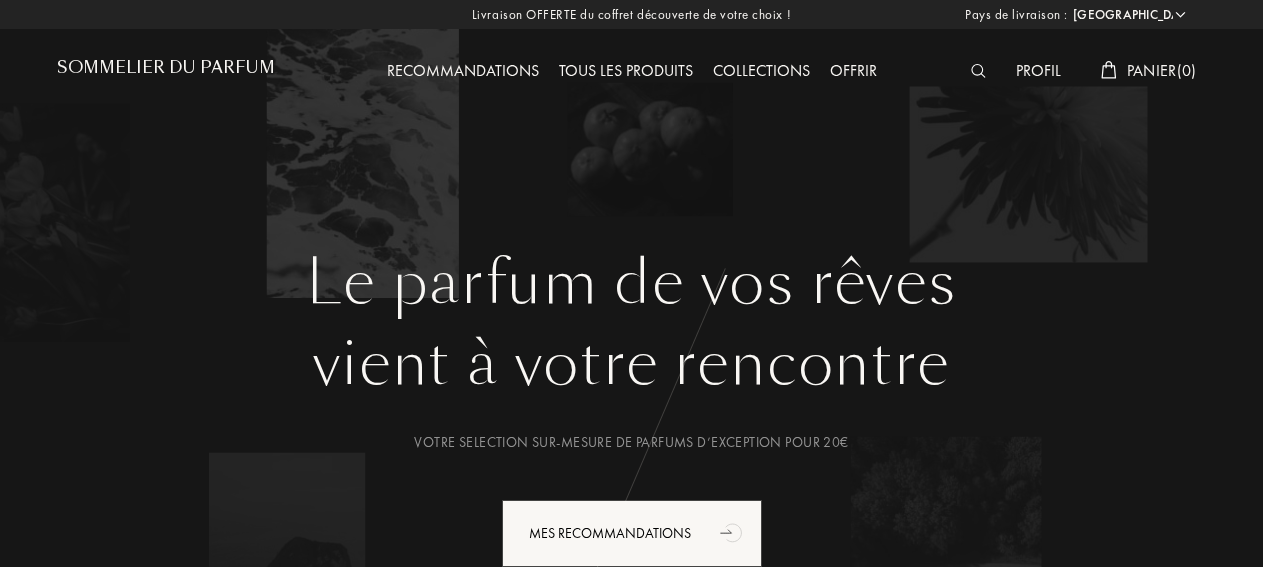 select on "FR" 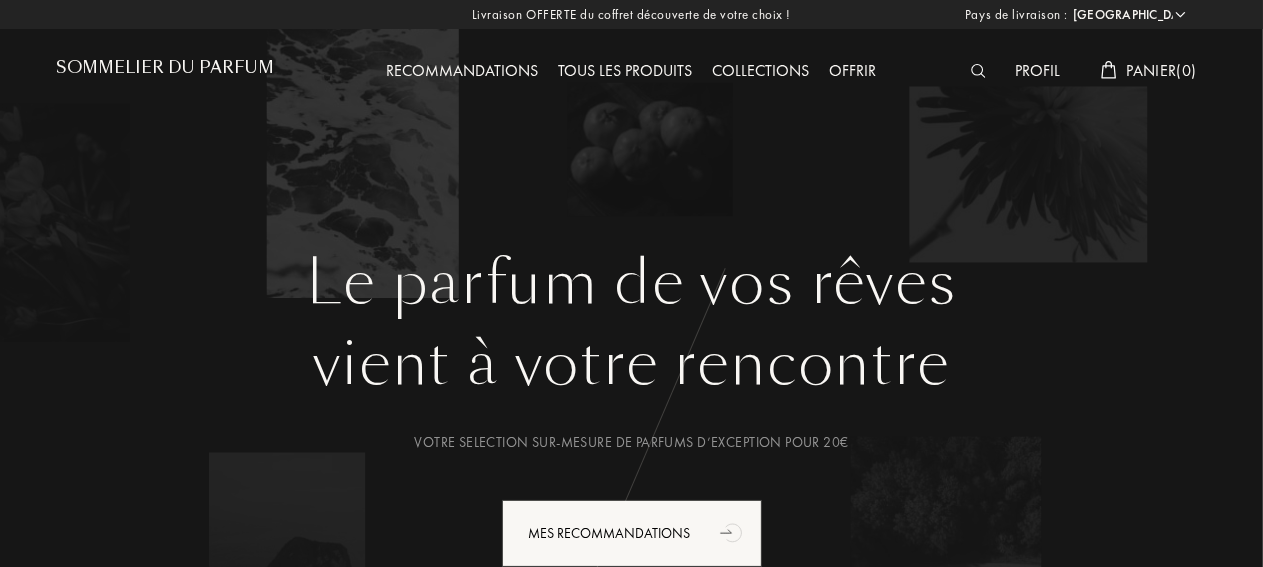 click on "Recommandations" at bounding box center (463, 72) 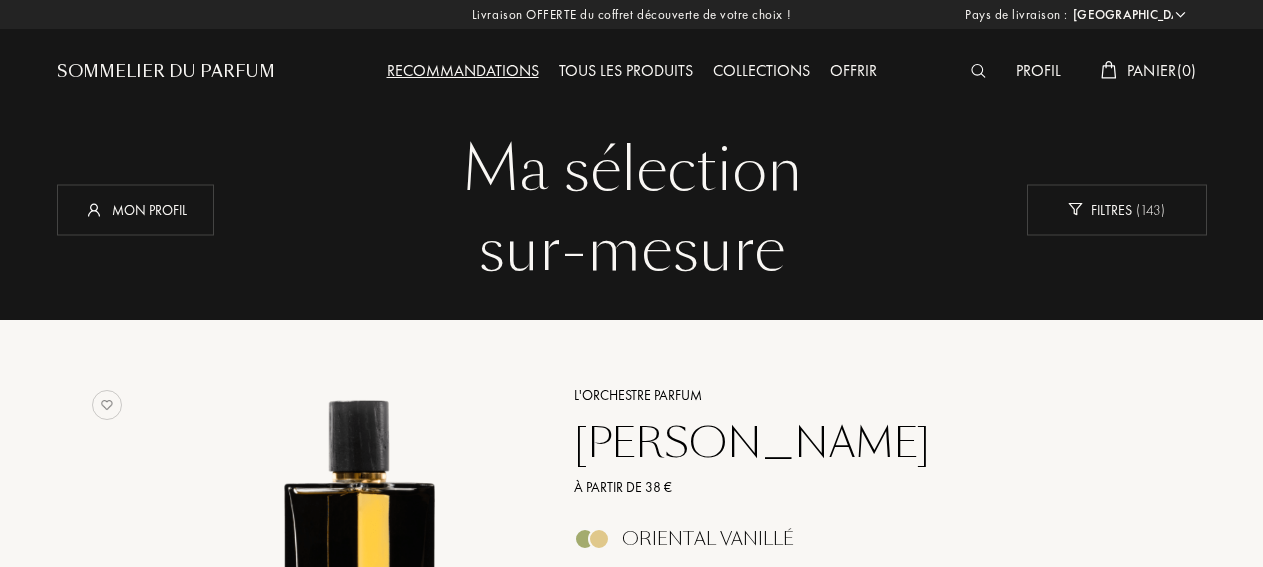 select on "FR" 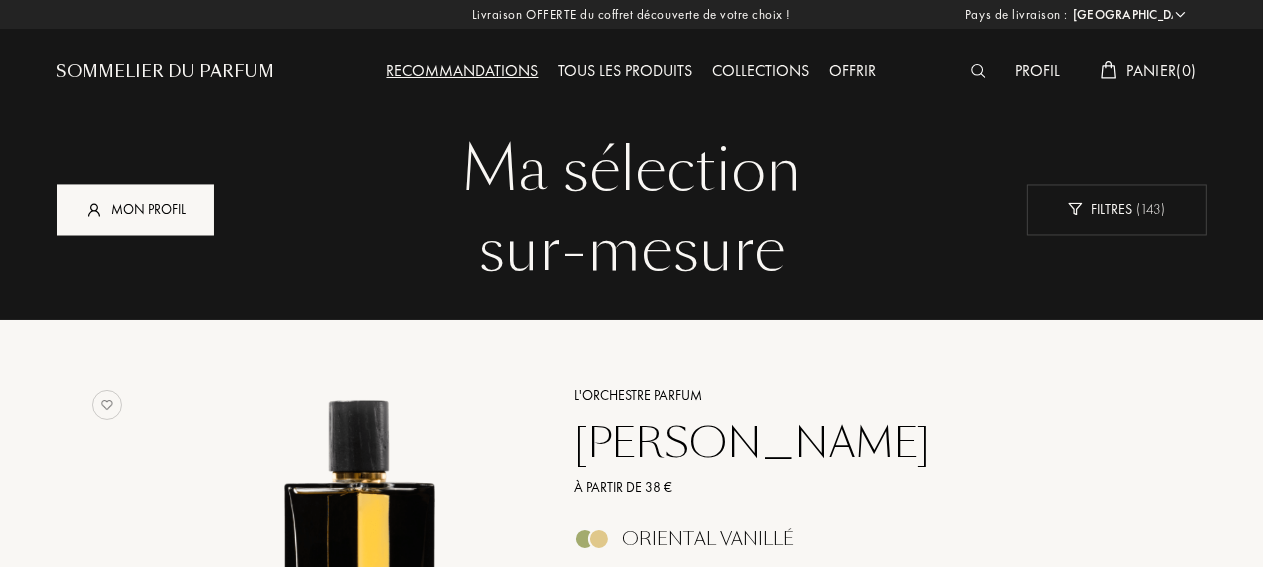 click on "Mon profil" at bounding box center [135, 209] 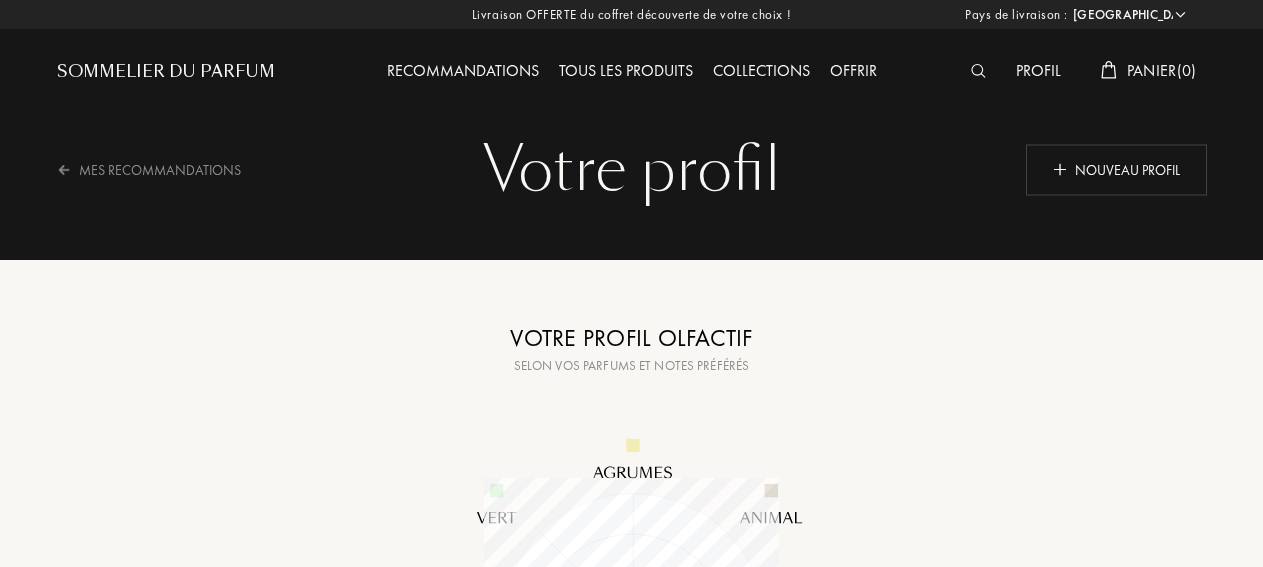 select on "FR" 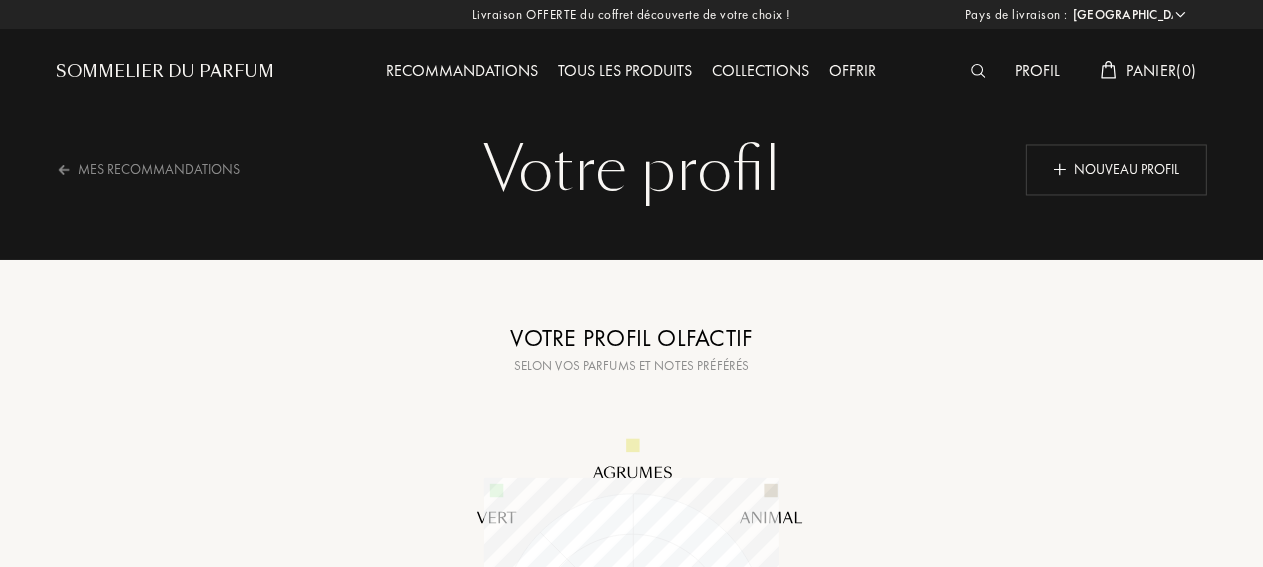 scroll, scrollTop: 999705, scrollLeft: 999705, axis: both 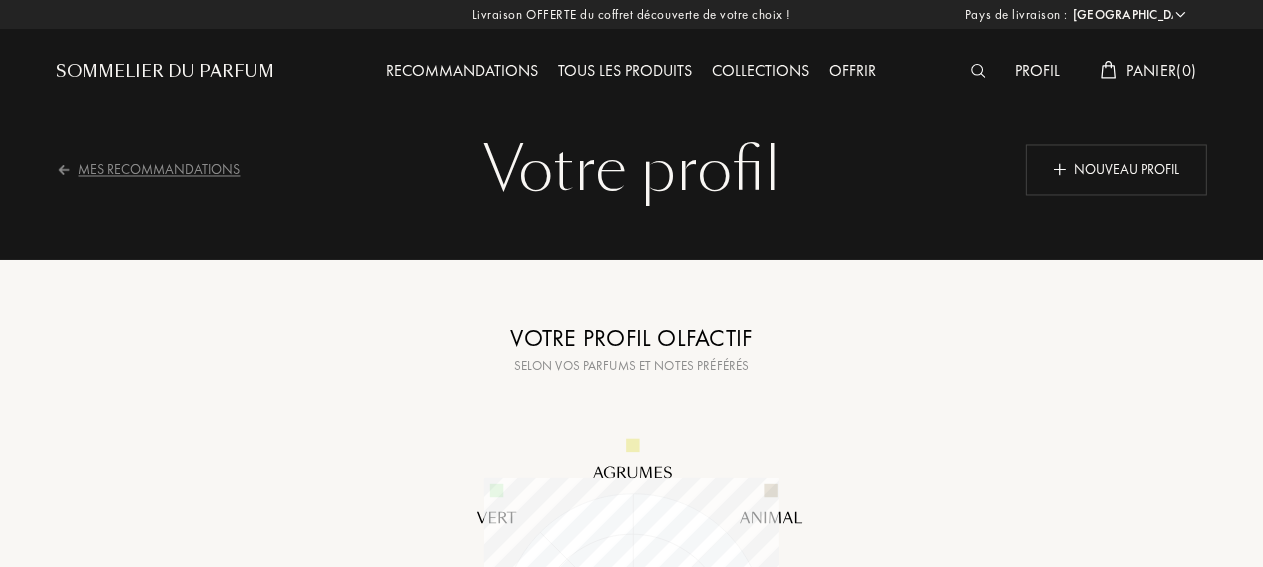 click on "Mes Recommandations" at bounding box center [162, 169] 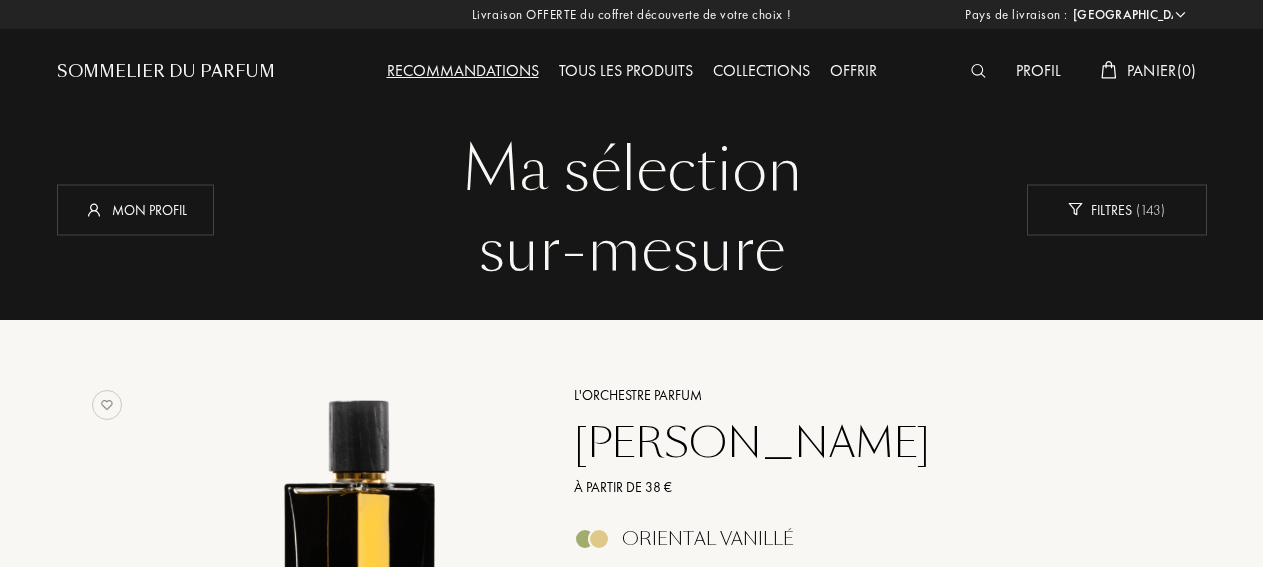 select on "FR" 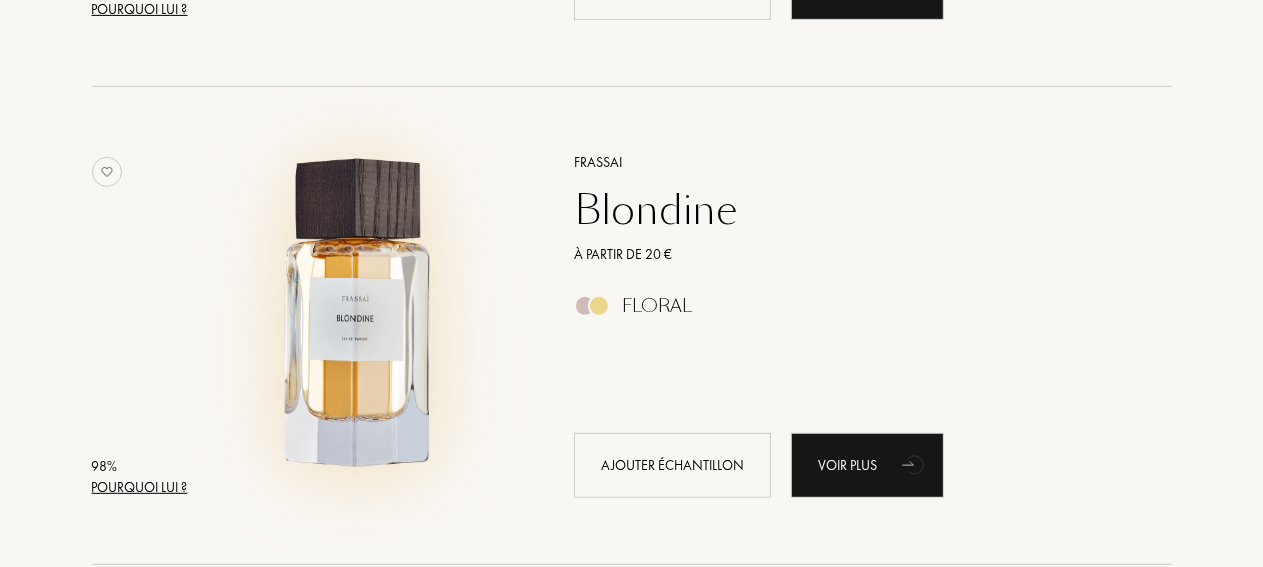 scroll, scrollTop: 739, scrollLeft: 0, axis: vertical 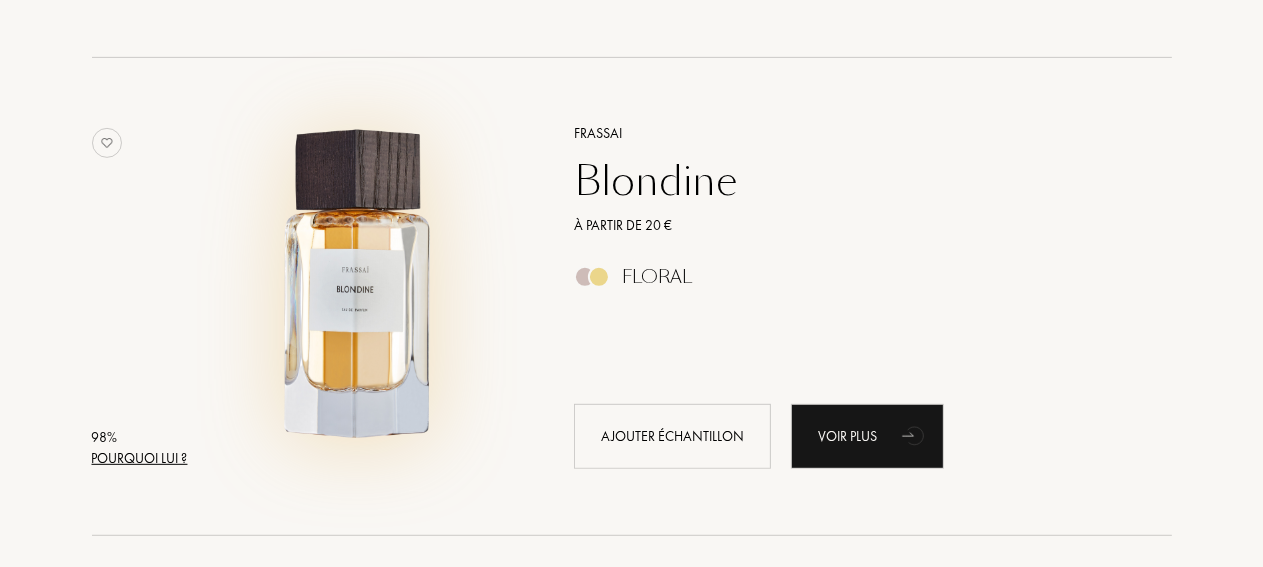 click at bounding box center [360, 286] 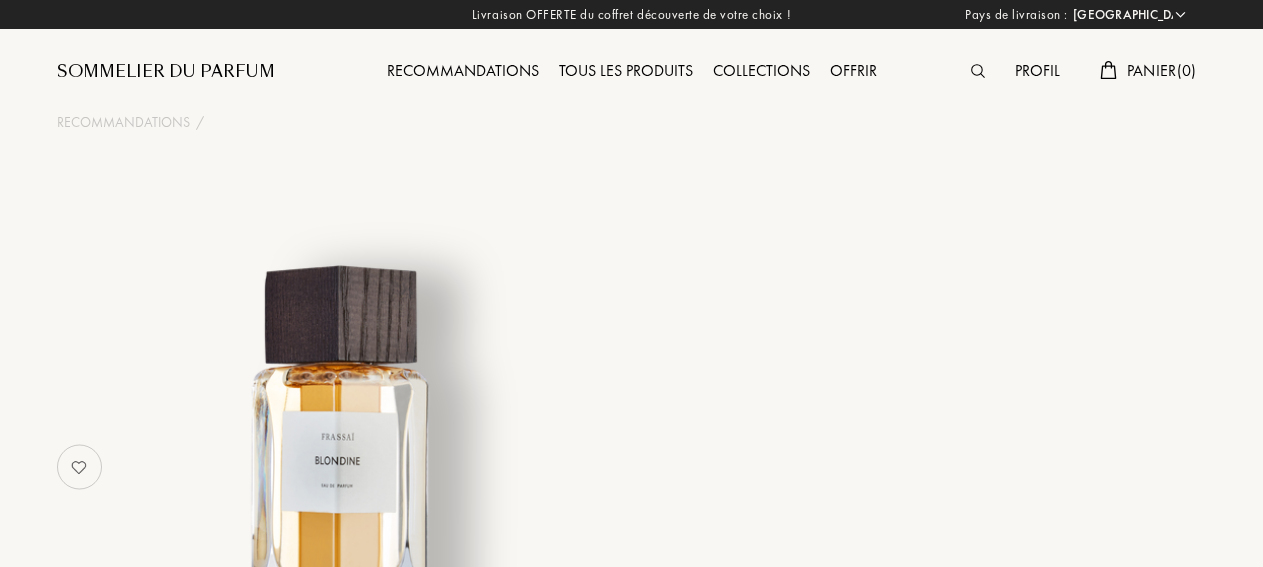 select on "FR" 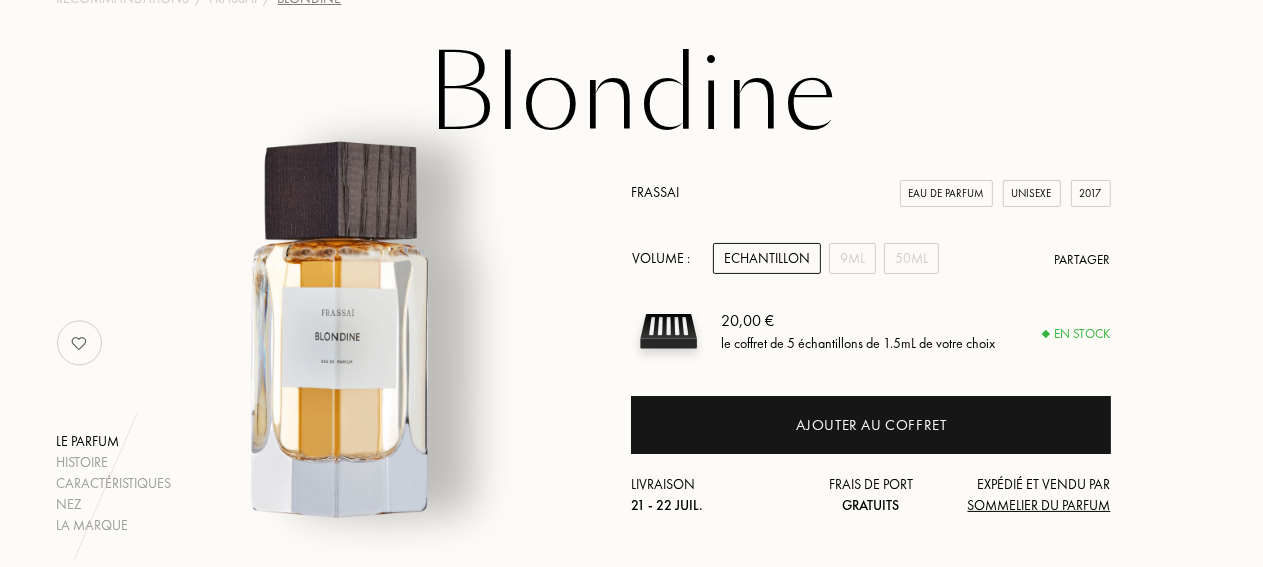 scroll, scrollTop: 105, scrollLeft: 0, axis: vertical 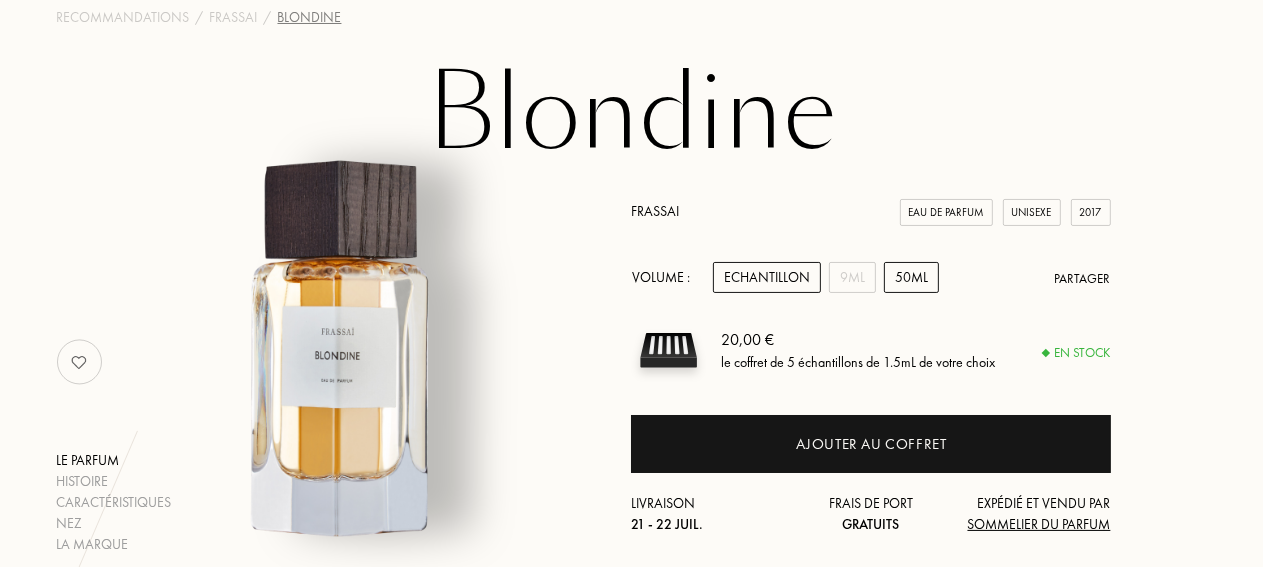 click on "50mL" at bounding box center [911, 277] 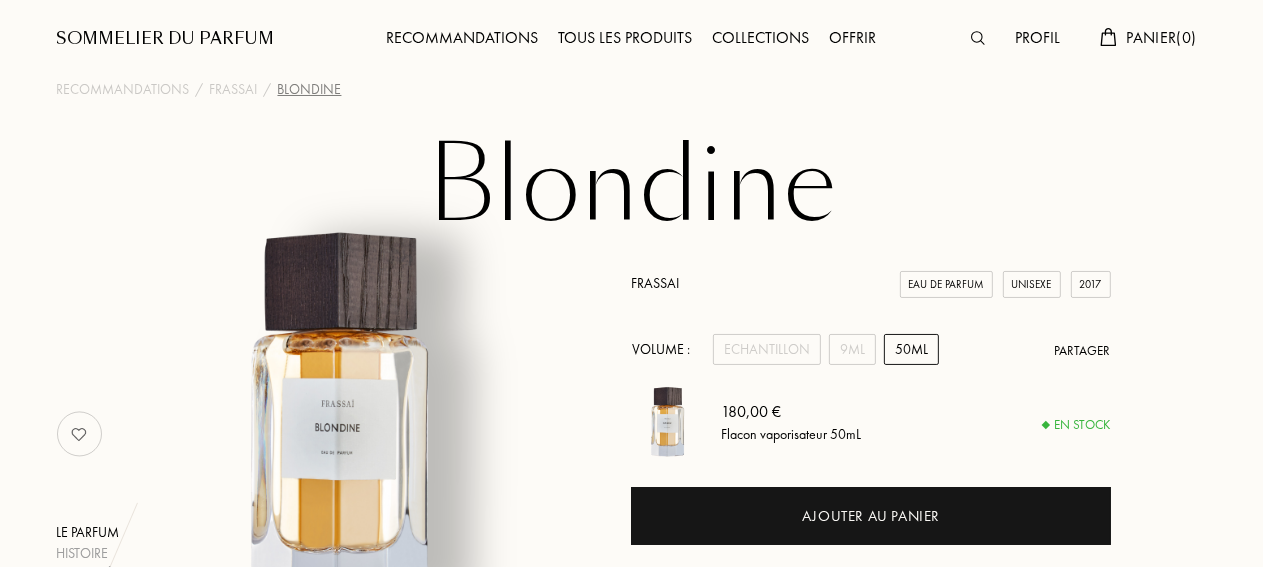 scroll, scrollTop: 0, scrollLeft: 0, axis: both 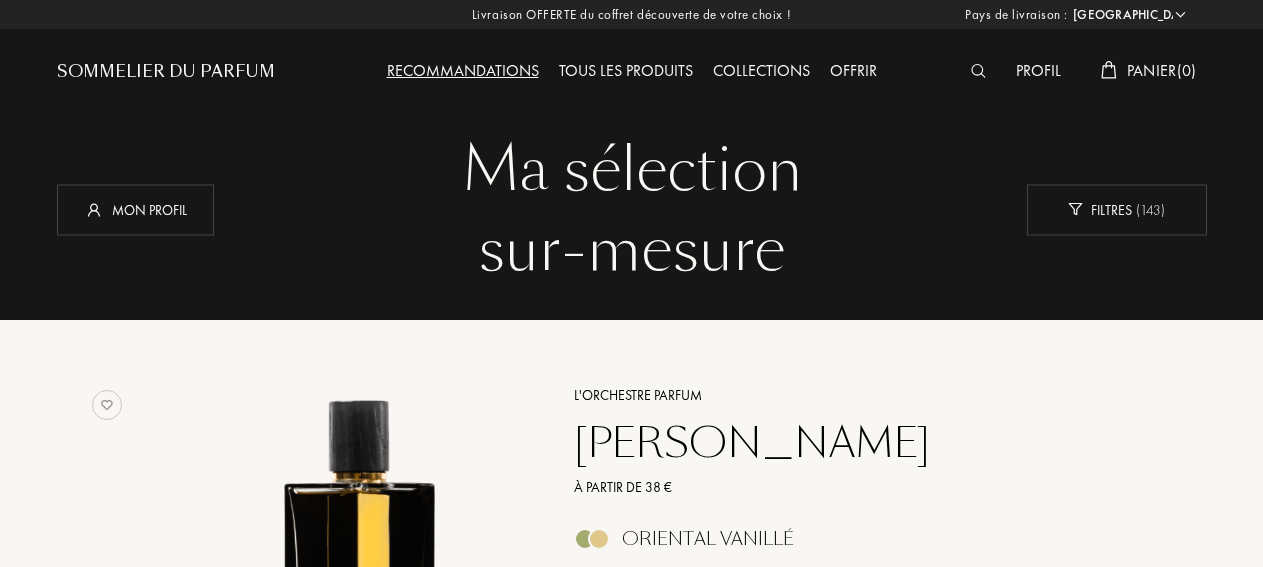 select on "FR" 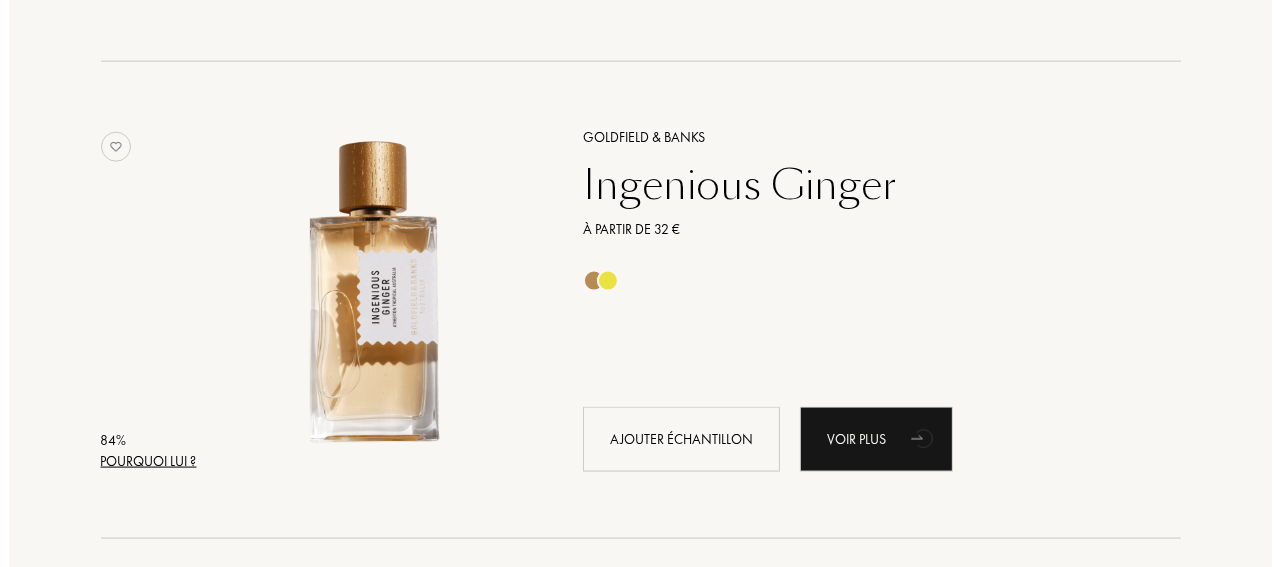 scroll, scrollTop: 2217, scrollLeft: 0, axis: vertical 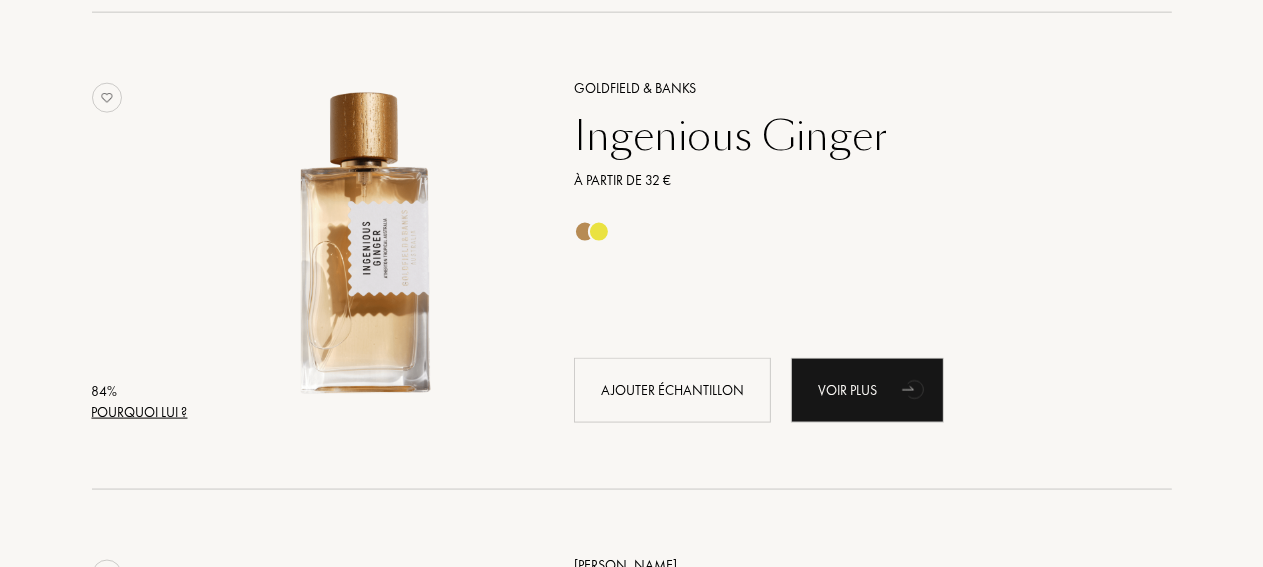 click on "Pourquoi lui ?" at bounding box center (140, 412) 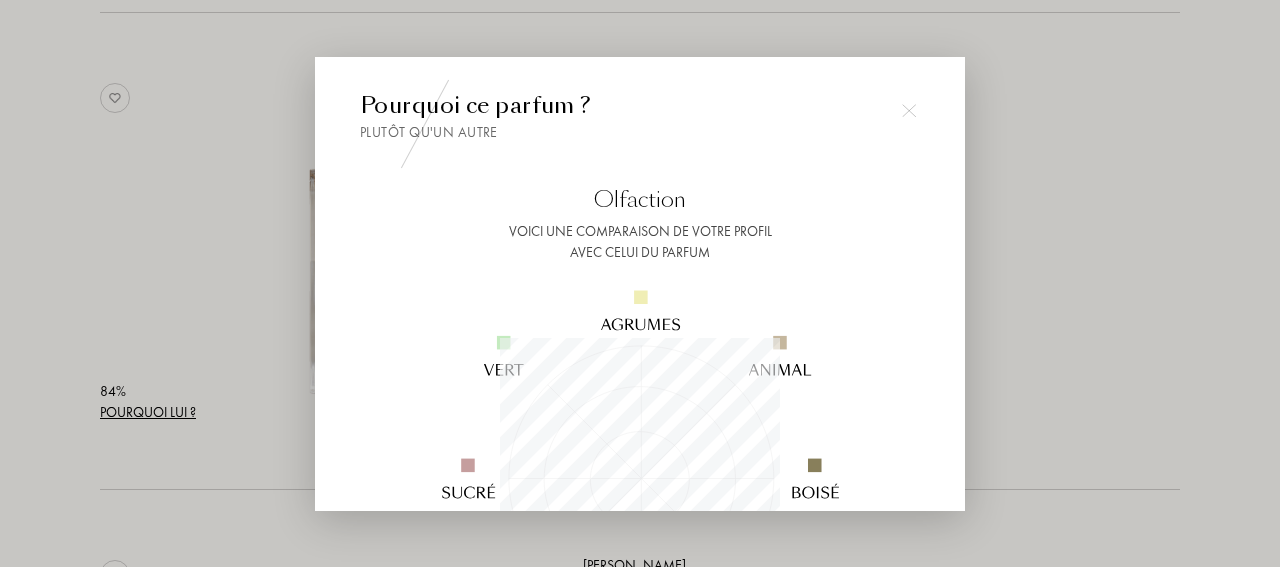 scroll, scrollTop: 999720, scrollLeft: 999720, axis: both 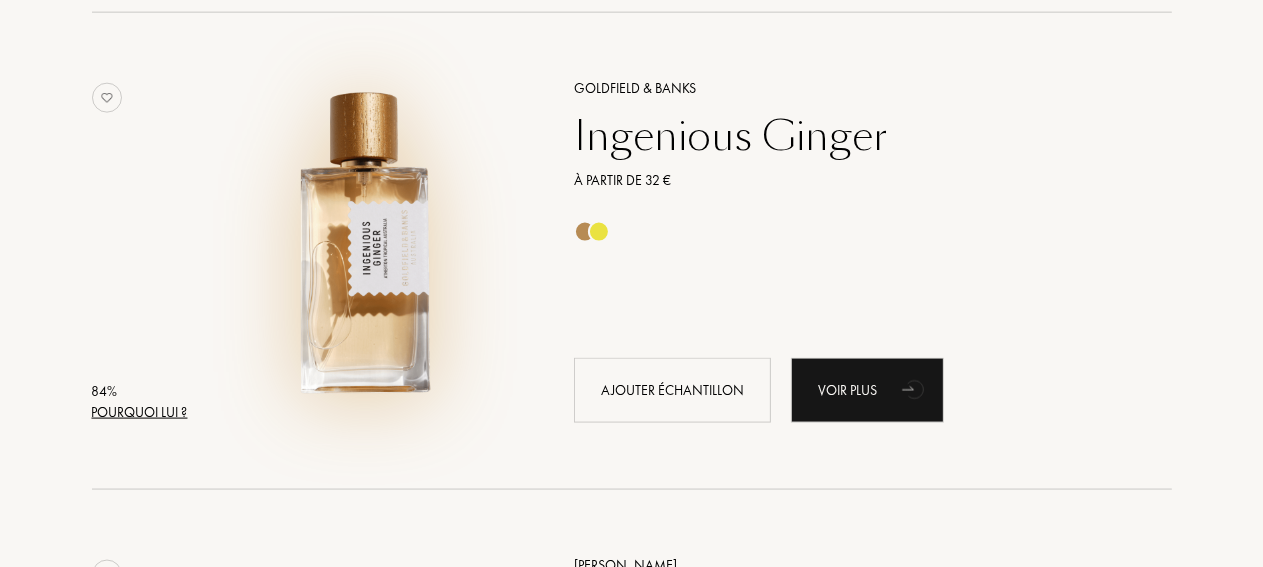 click at bounding box center [360, 241] 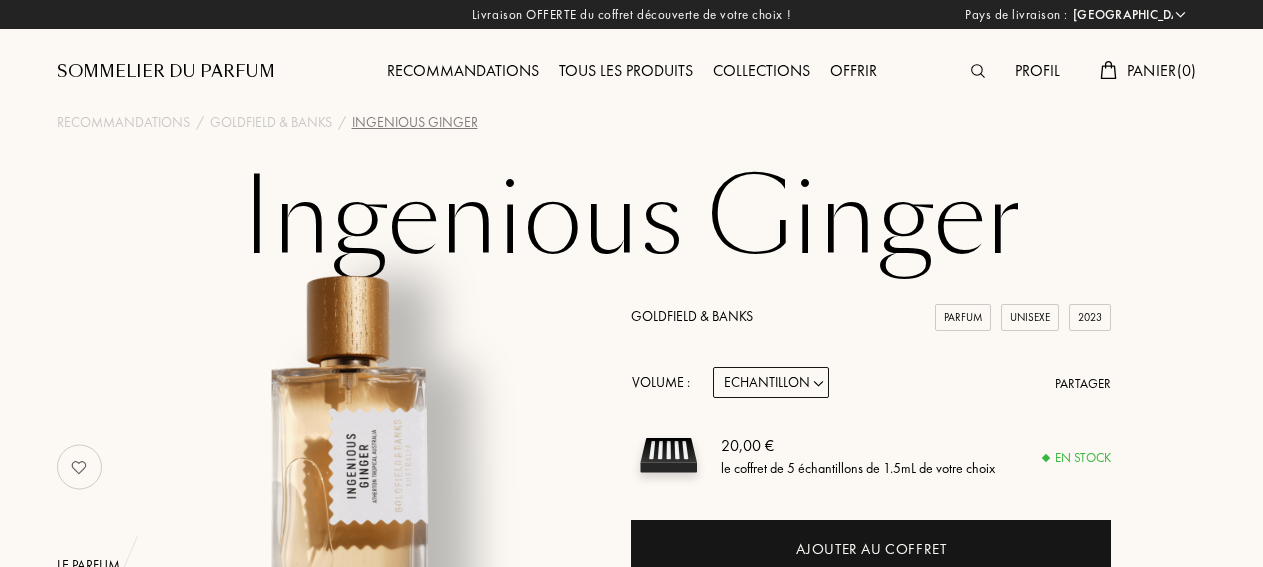 select on "FR" 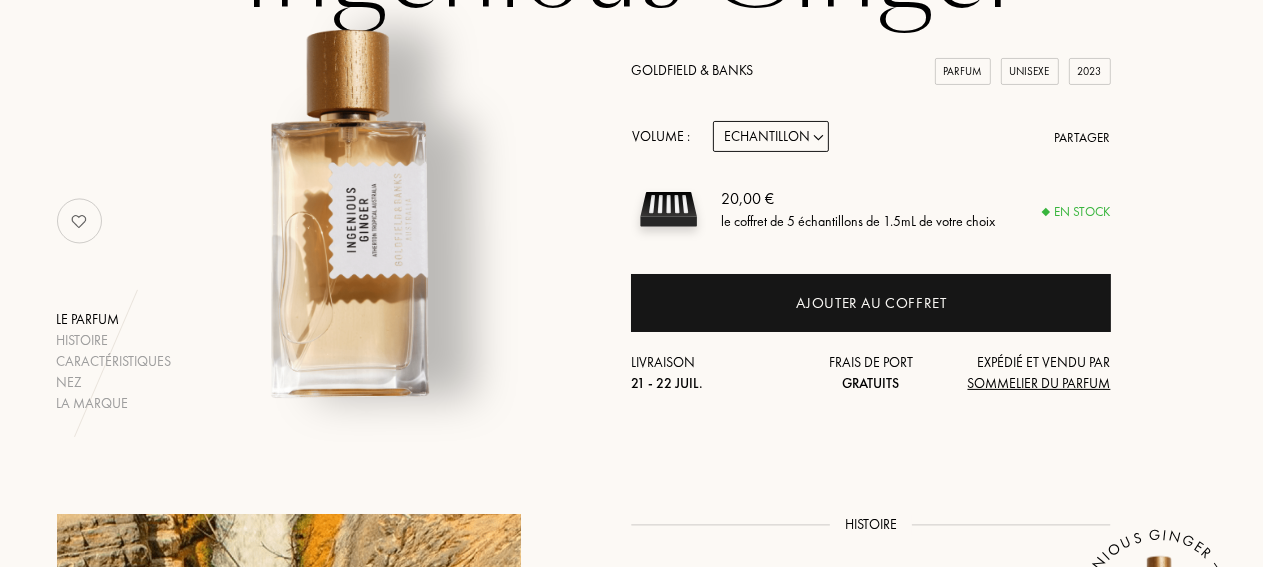 scroll, scrollTop: 316, scrollLeft: 0, axis: vertical 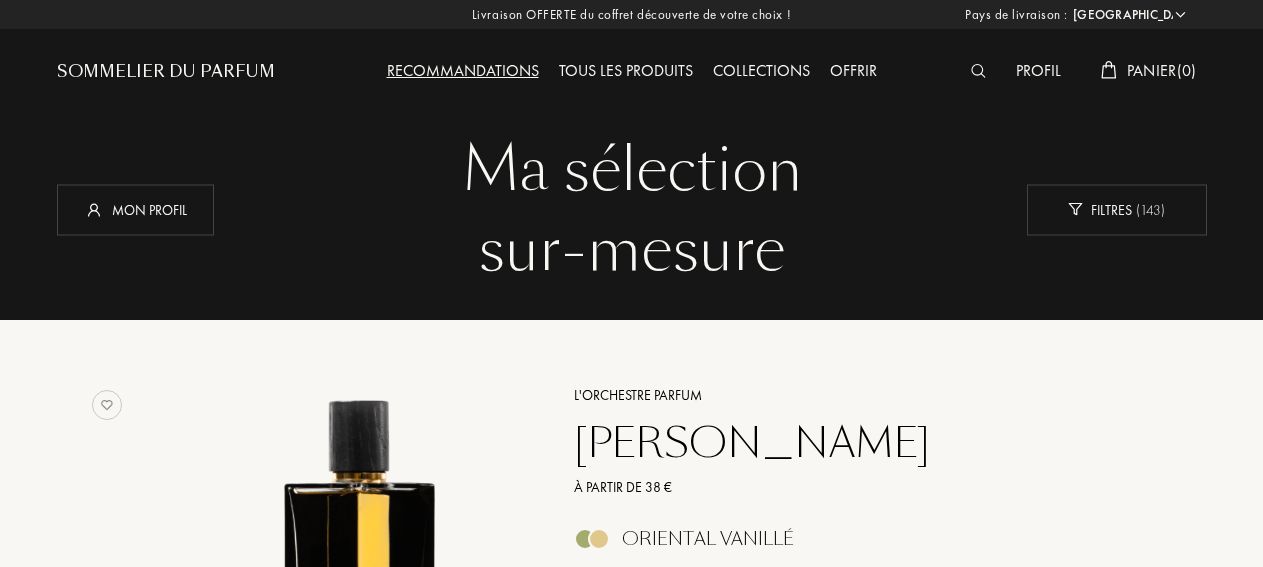 select on "FR" 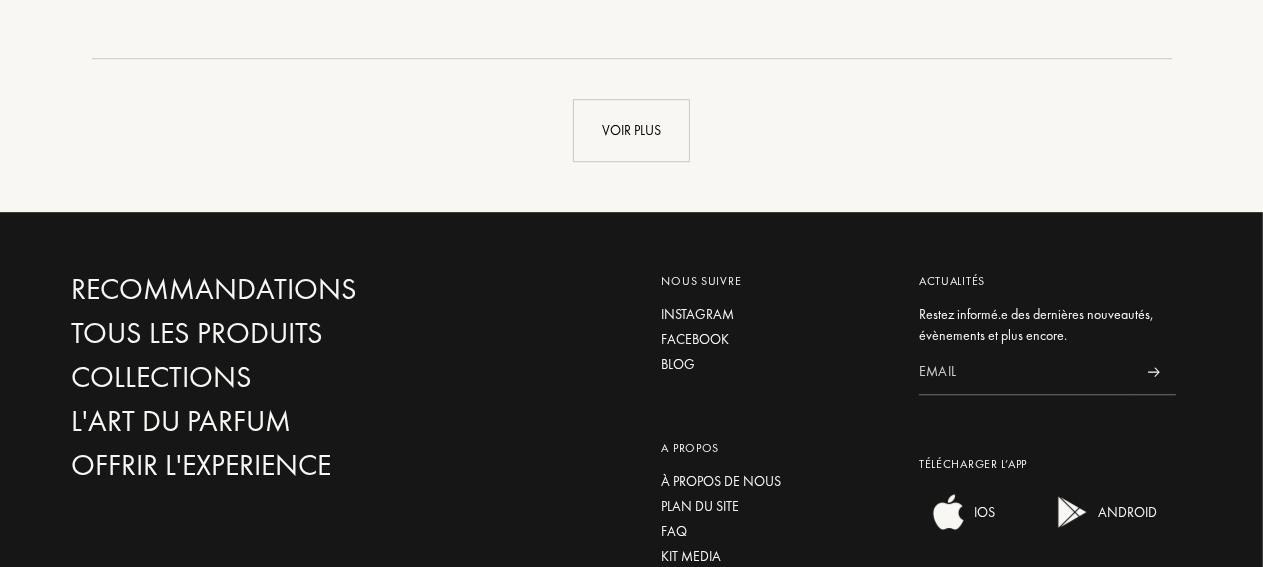 scroll, scrollTop: 4930, scrollLeft: 0, axis: vertical 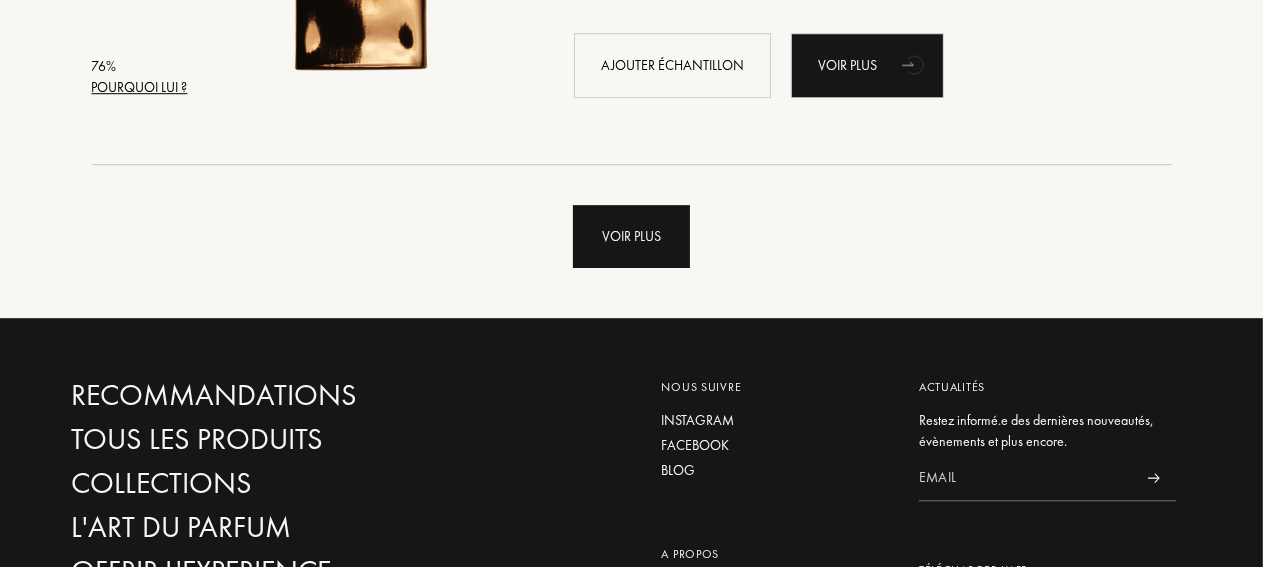 click on "Voir plus" at bounding box center (631, 236) 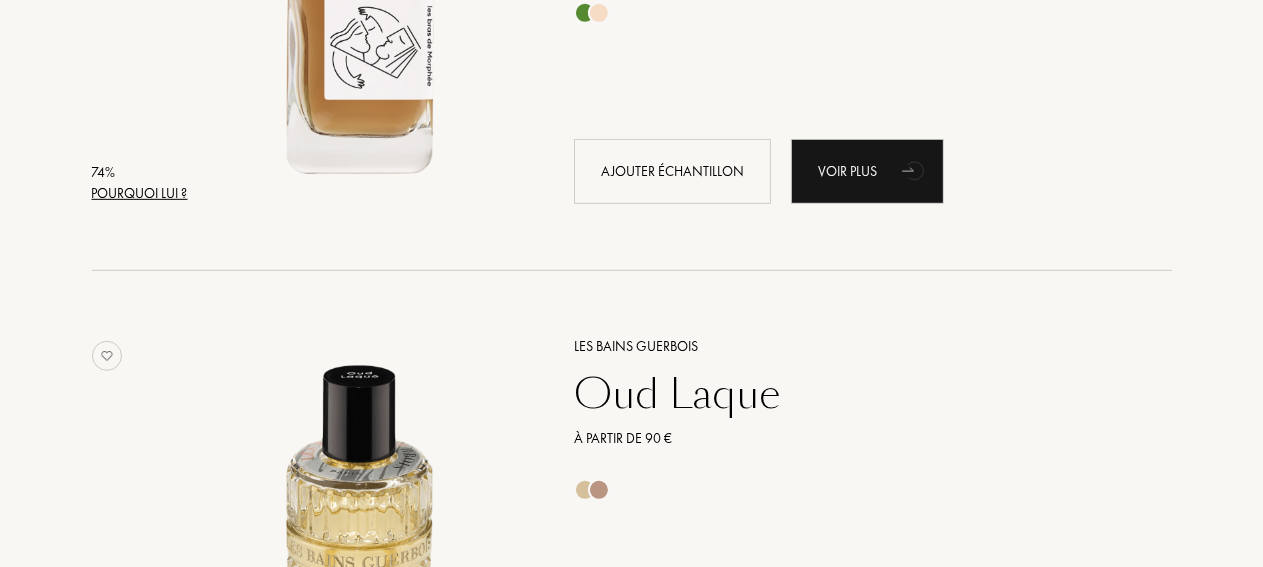 scroll, scrollTop: 7464, scrollLeft: 0, axis: vertical 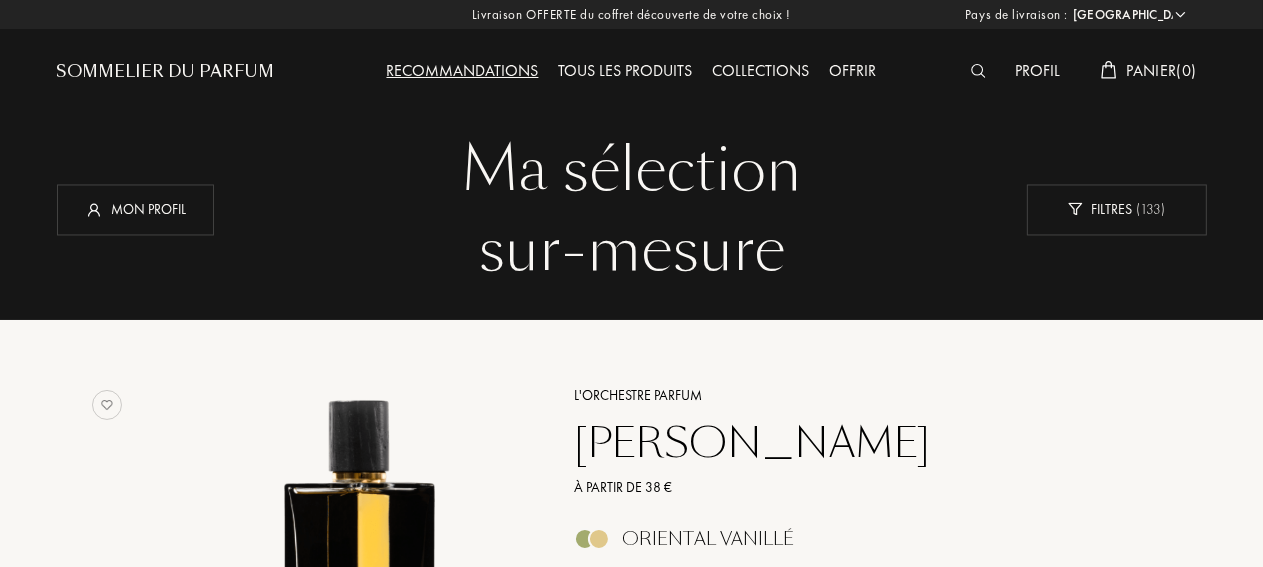 click on "Recommandations" at bounding box center [463, 72] 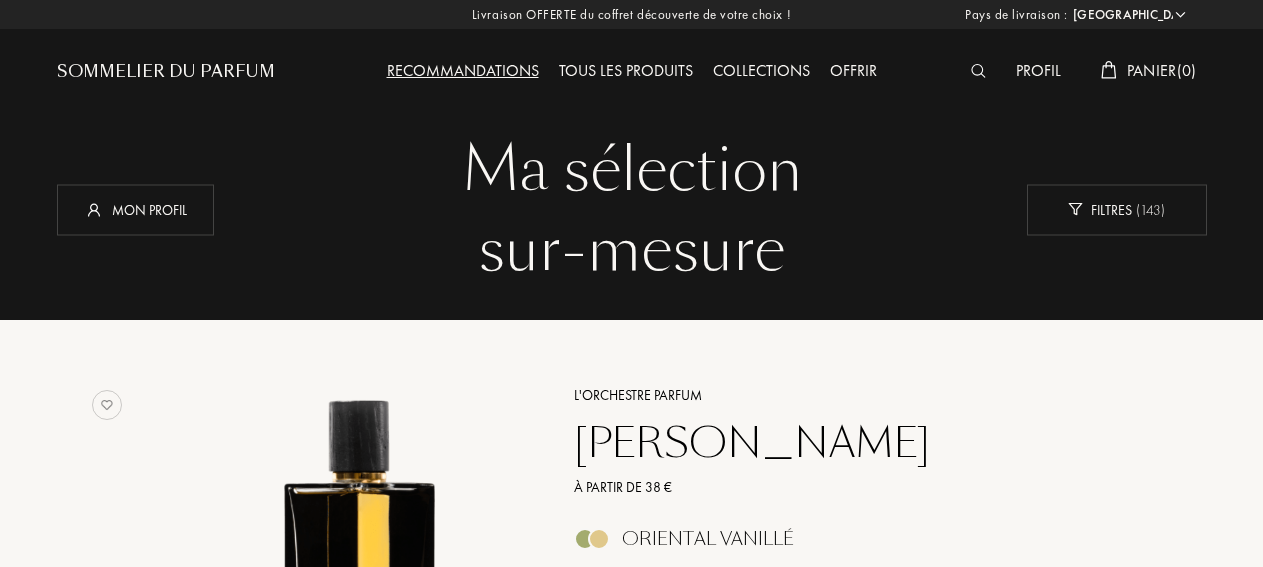select on "FR" 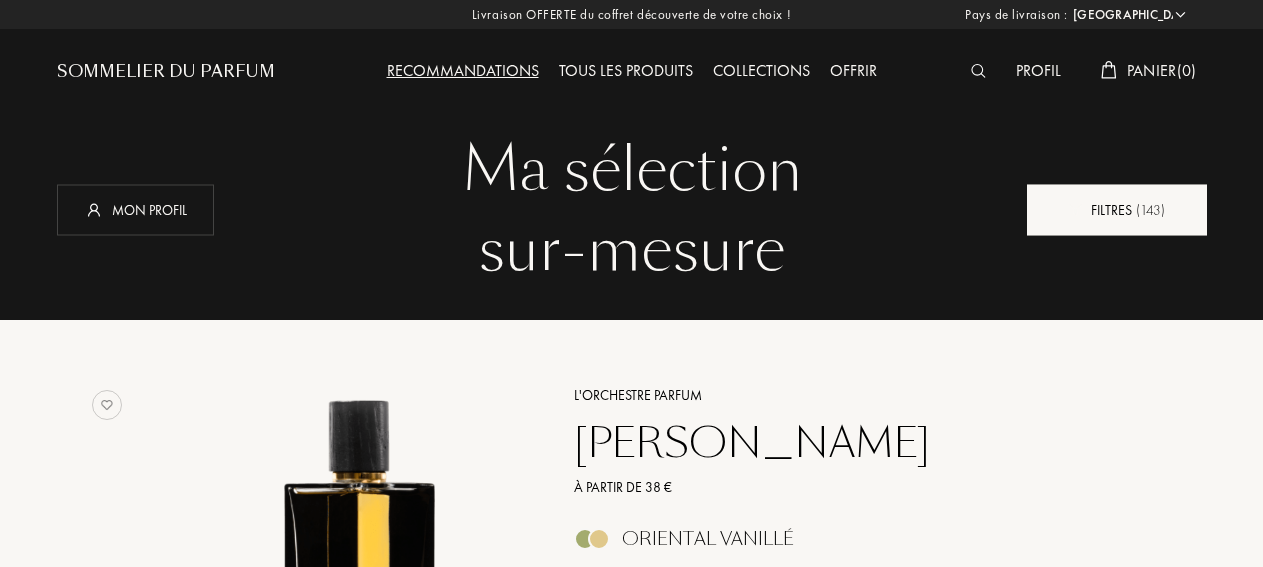 scroll, scrollTop: 0, scrollLeft: 0, axis: both 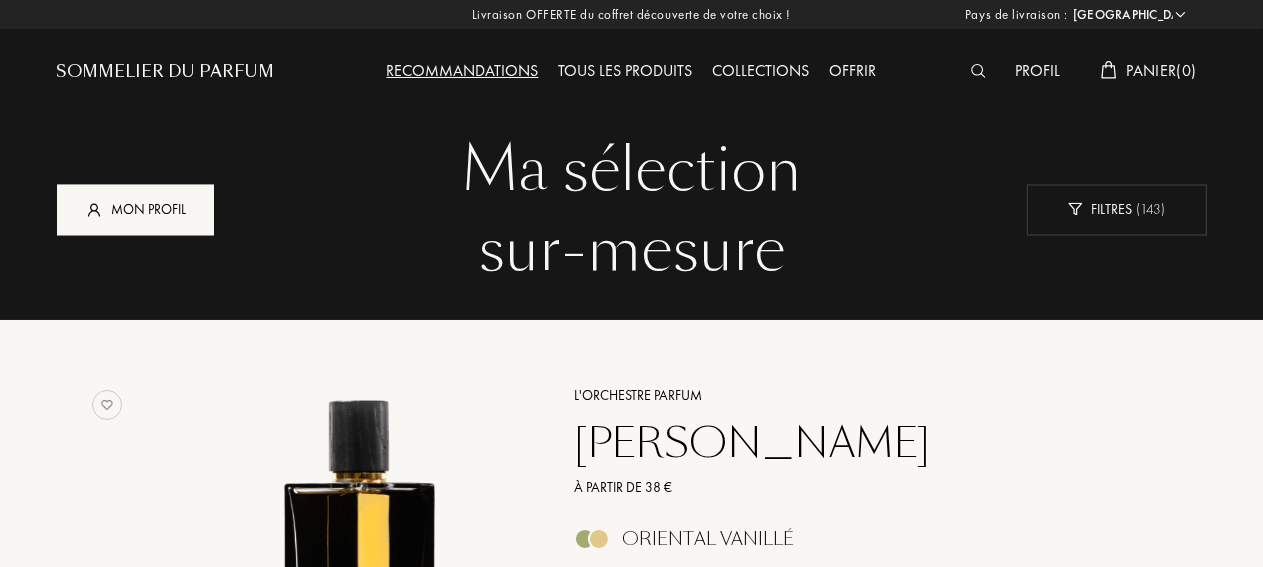 click on "Mon profil" at bounding box center [135, 209] 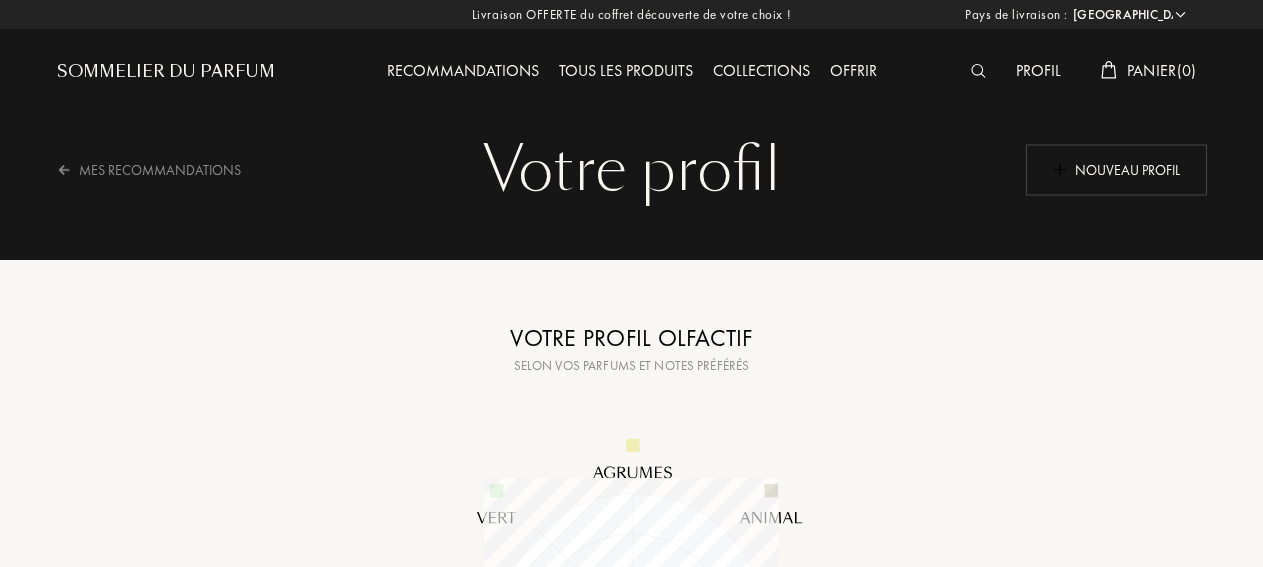 select on "FR" 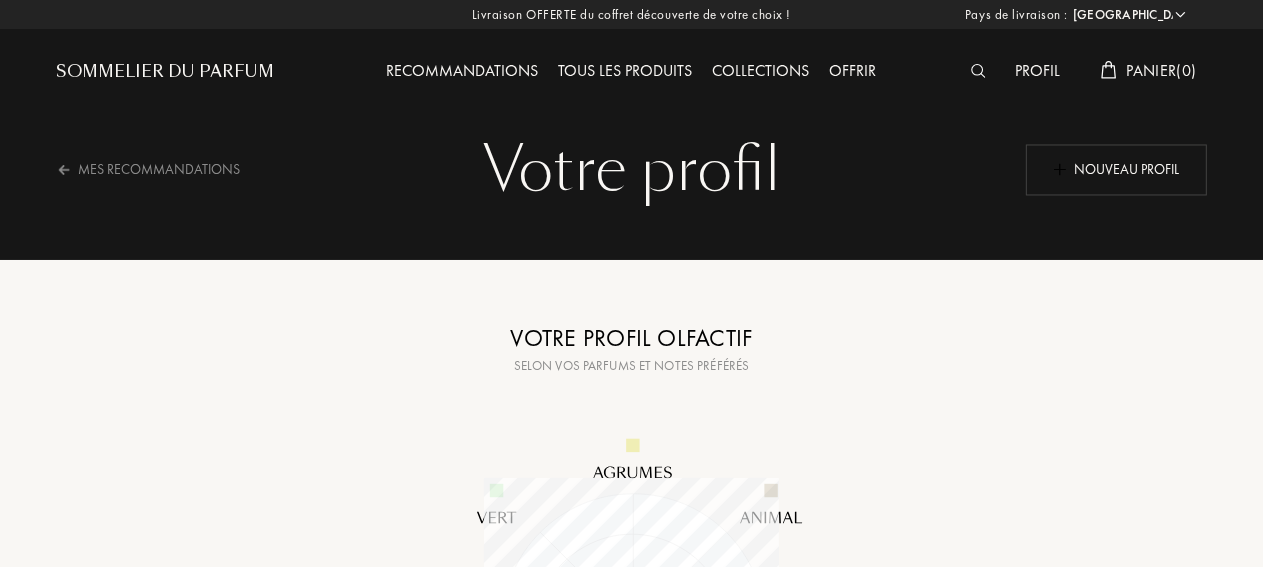scroll, scrollTop: 999705, scrollLeft: 999705, axis: both 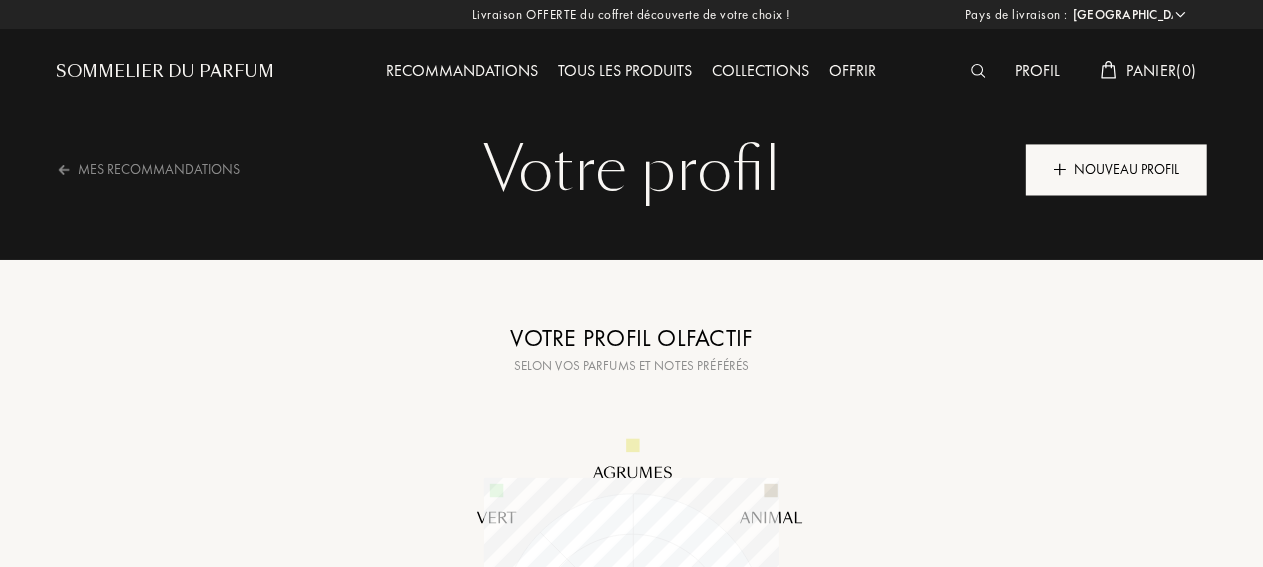 click on "Nouveau profil" at bounding box center (1116, 169) 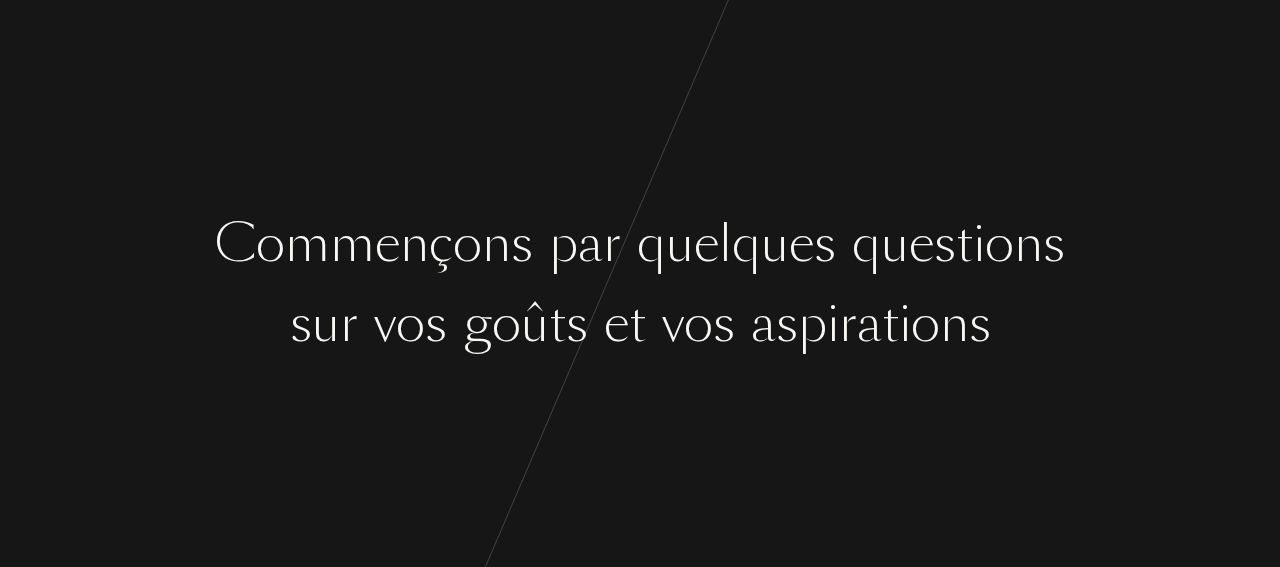 scroll, scrollTop: 0, scrollLeft: 0, axis: both 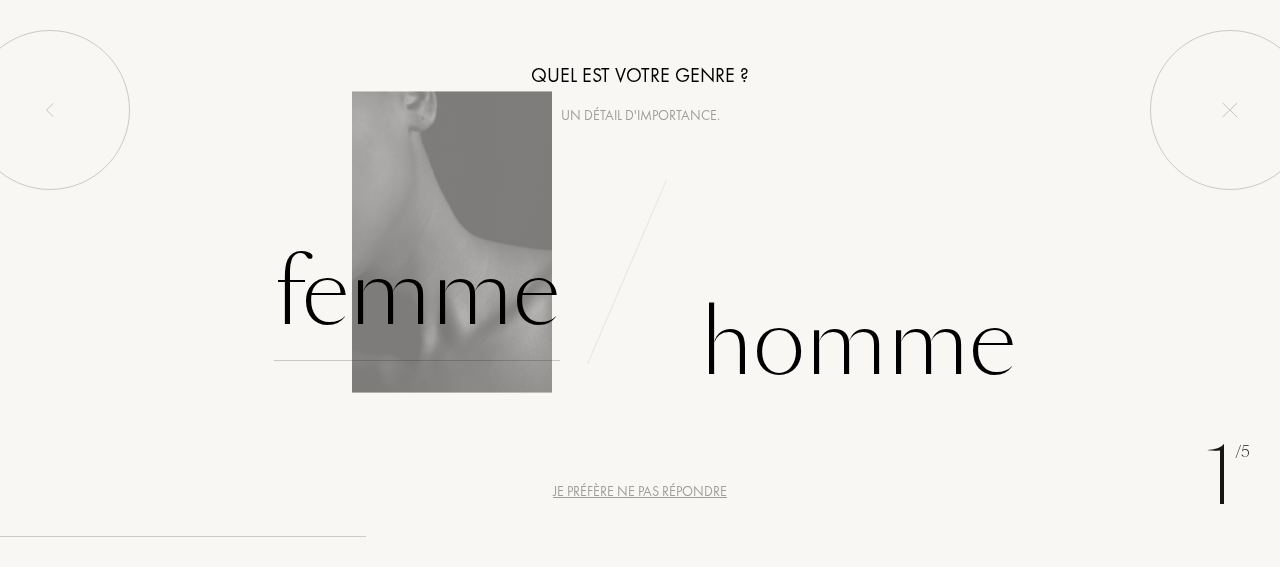 click on "Femme" at bounding box center (417, 293) 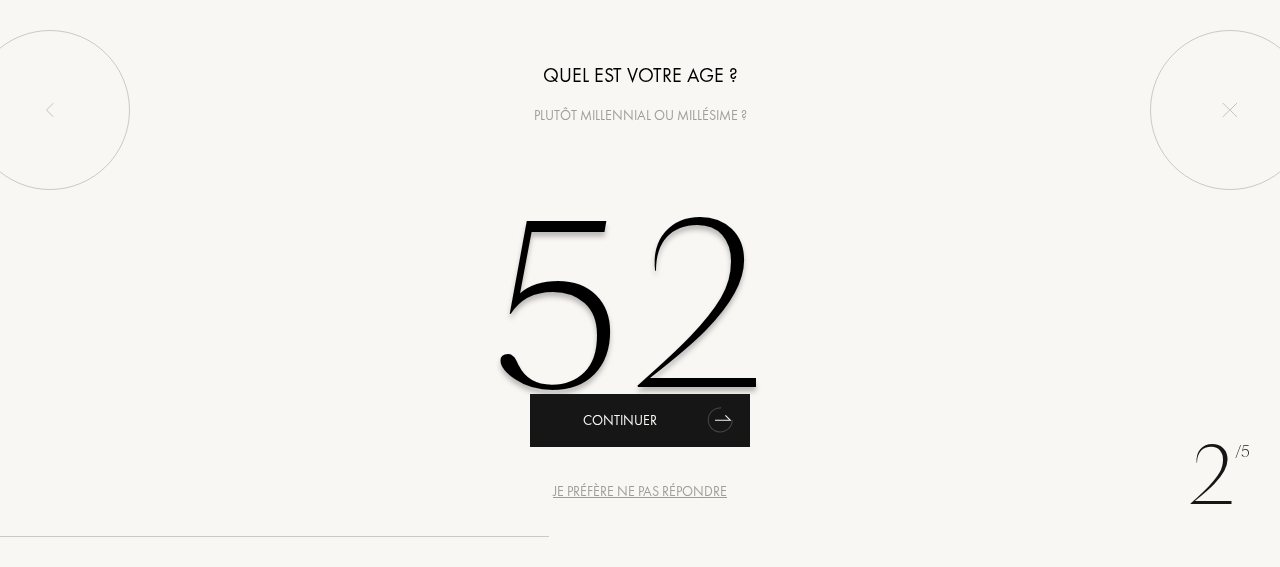 type on "52" 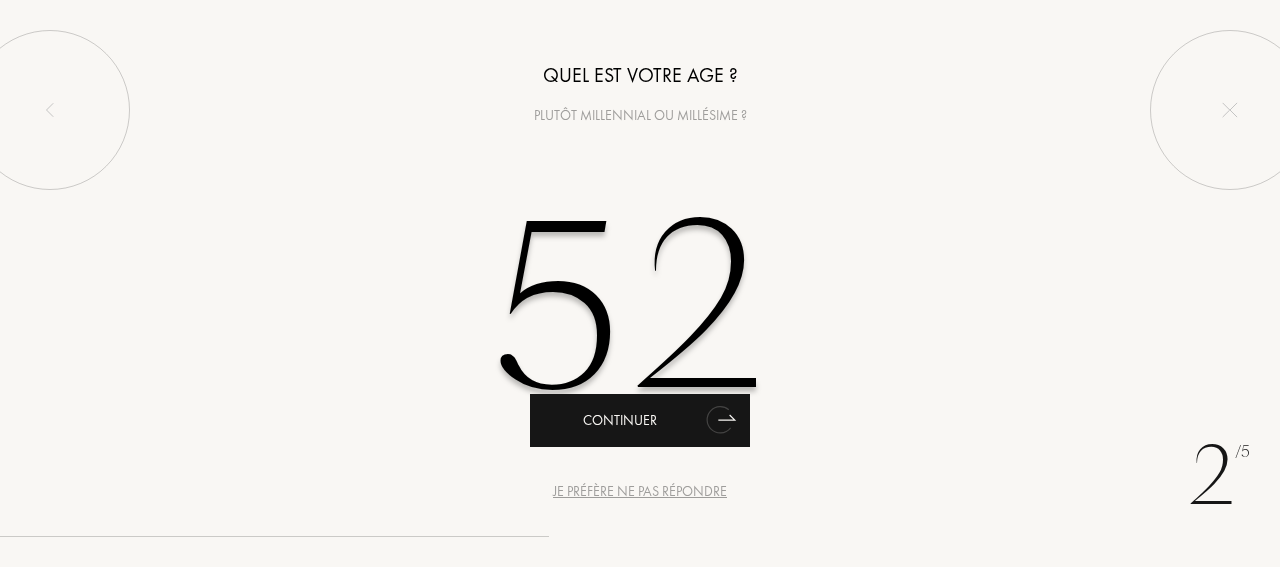 click on "Continuer" at bounding box center [640, 420] 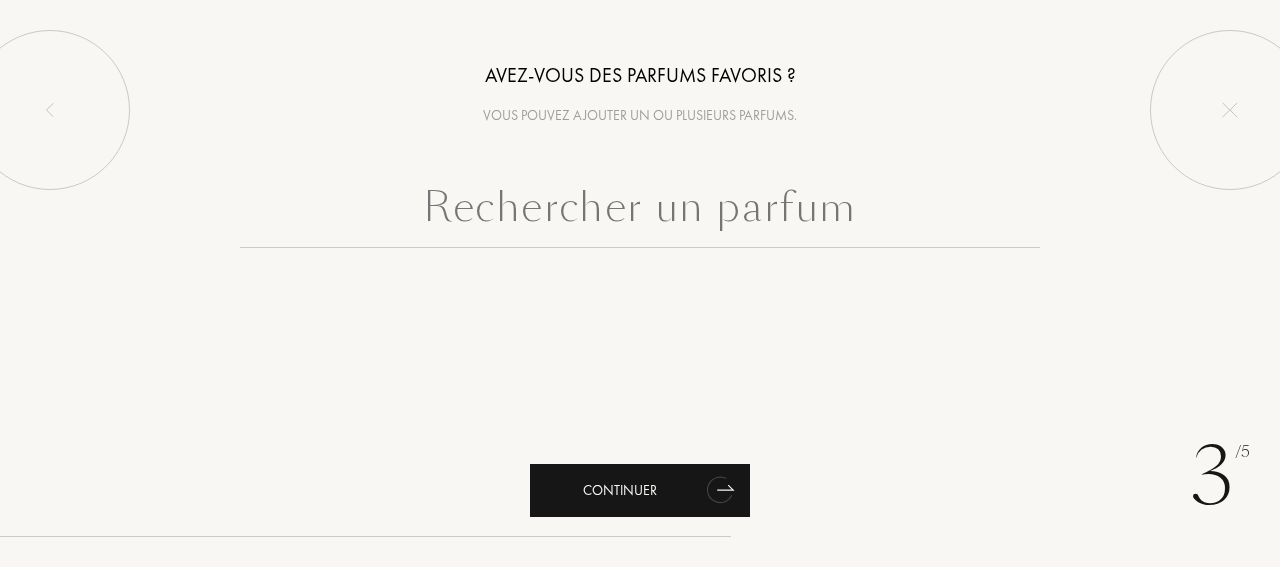 click on "Continuer" at bounding box center (640, 490) 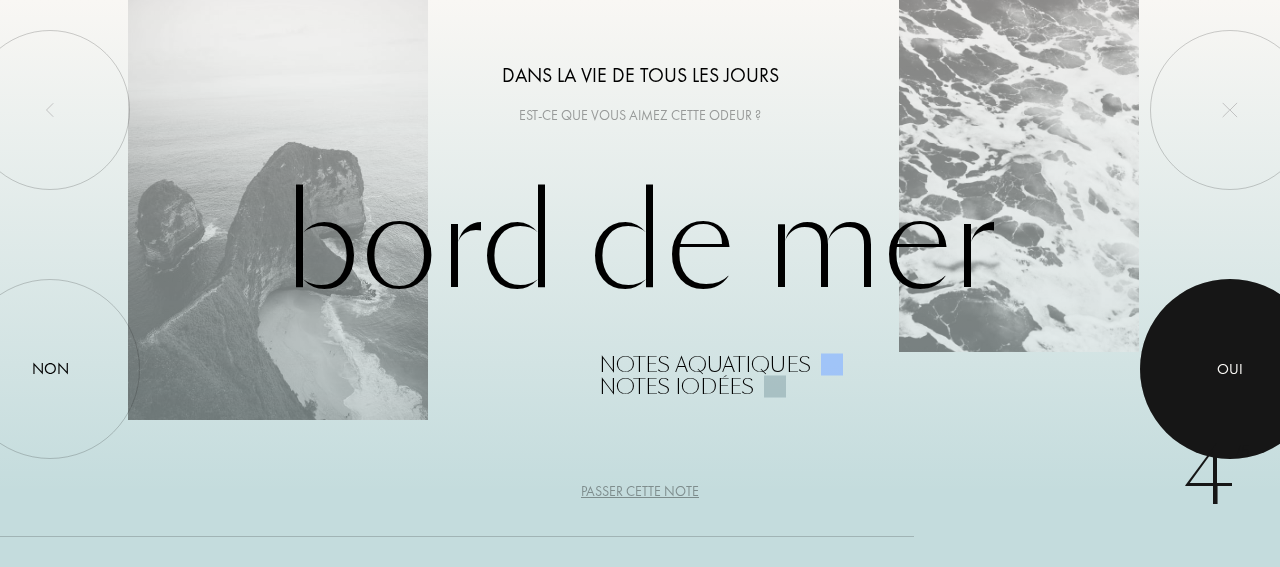 click on "Oui" at bounding box center [1230, 368] 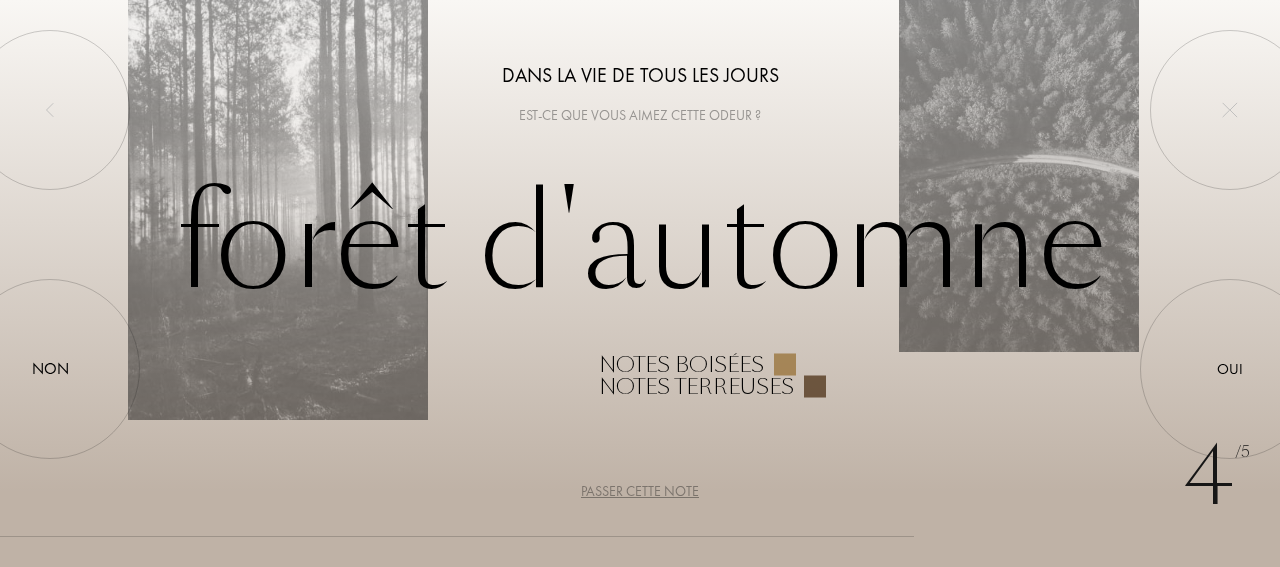 click on "Passer cette note" at bounding box center [640, 491] 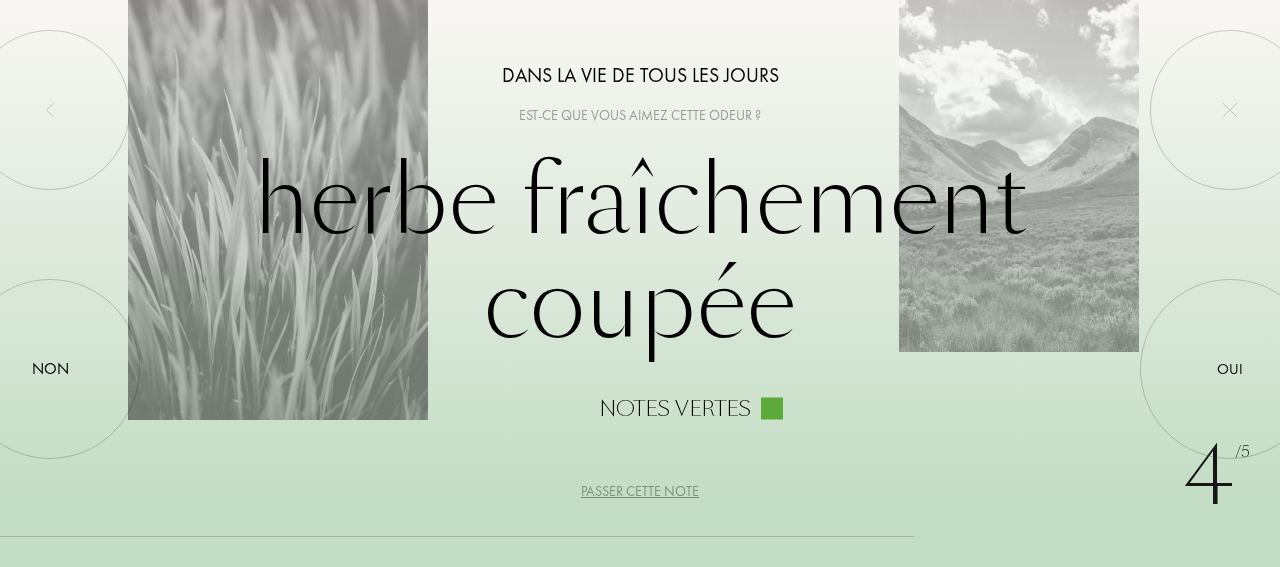 click on "Passer cette note" at bounding box center (640, 491) 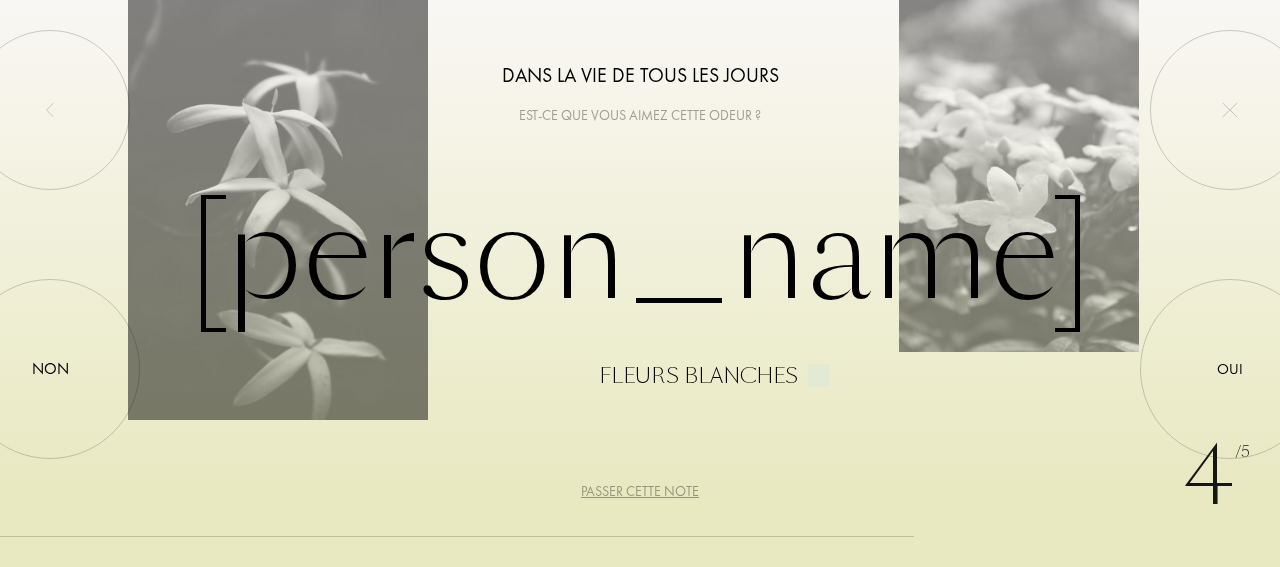 click on "Passer cette note" at bounding box center (640, 491) 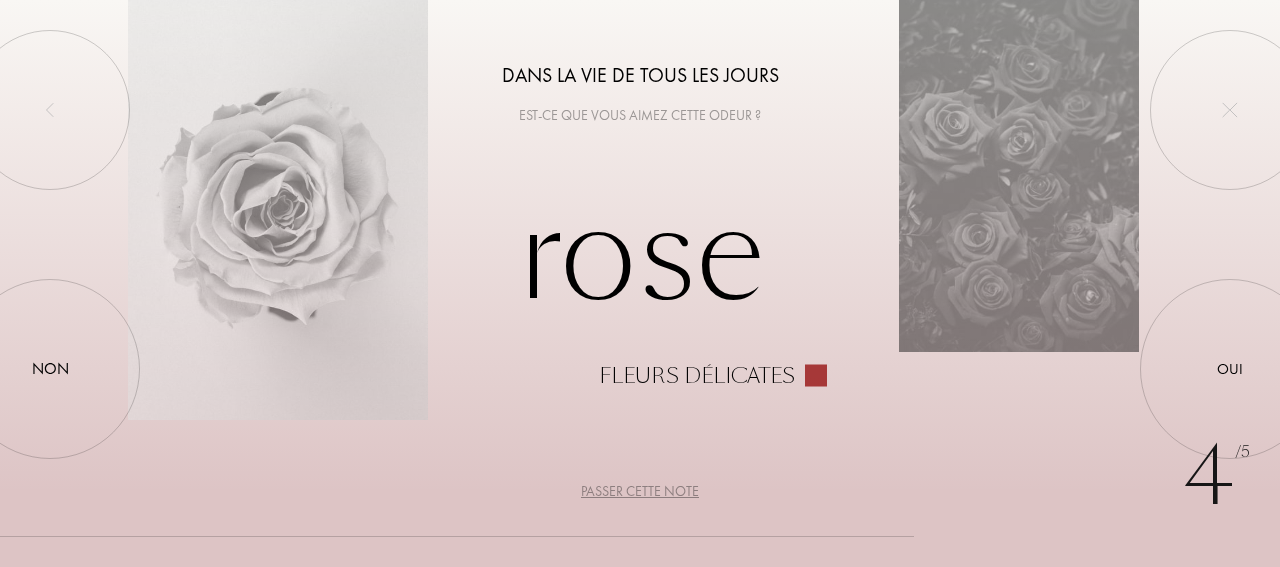 click on "Passer cette note" at bounding box center [640, 491] 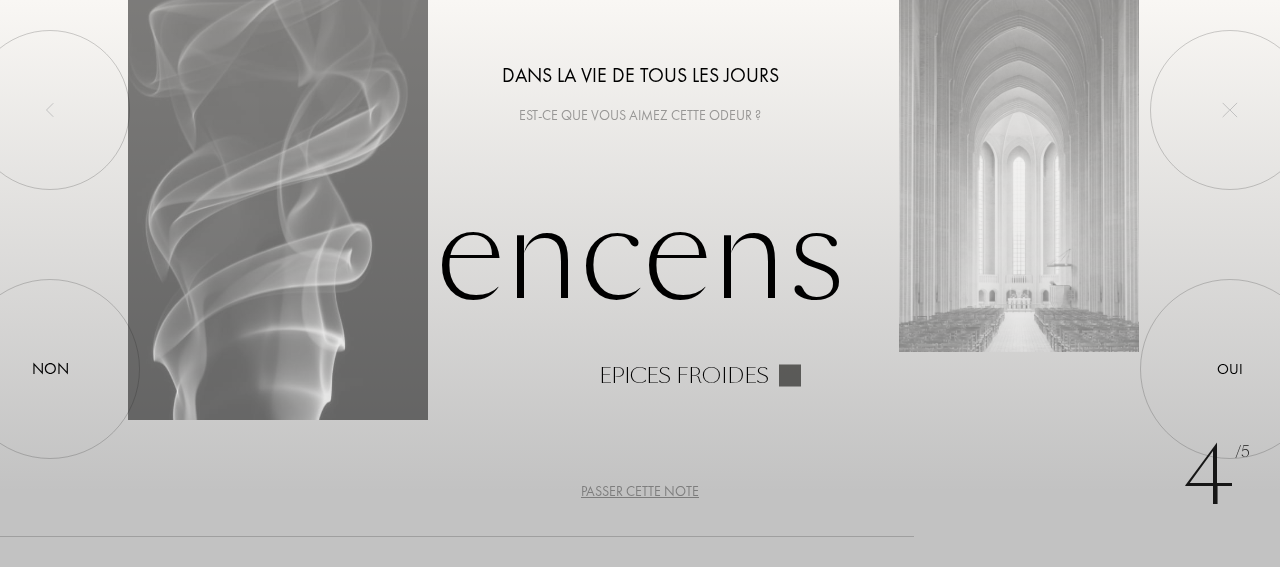click on "Passer cette note" at bounding box center [640, 491] 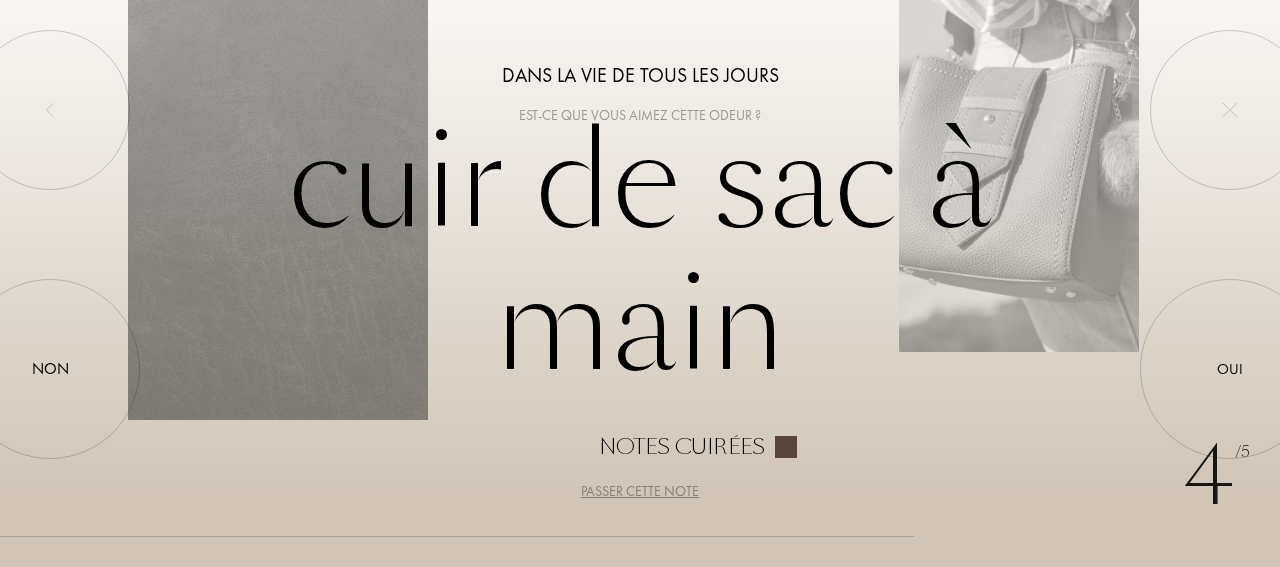 click on "Passer cette note" at bounding box center [640, 491] 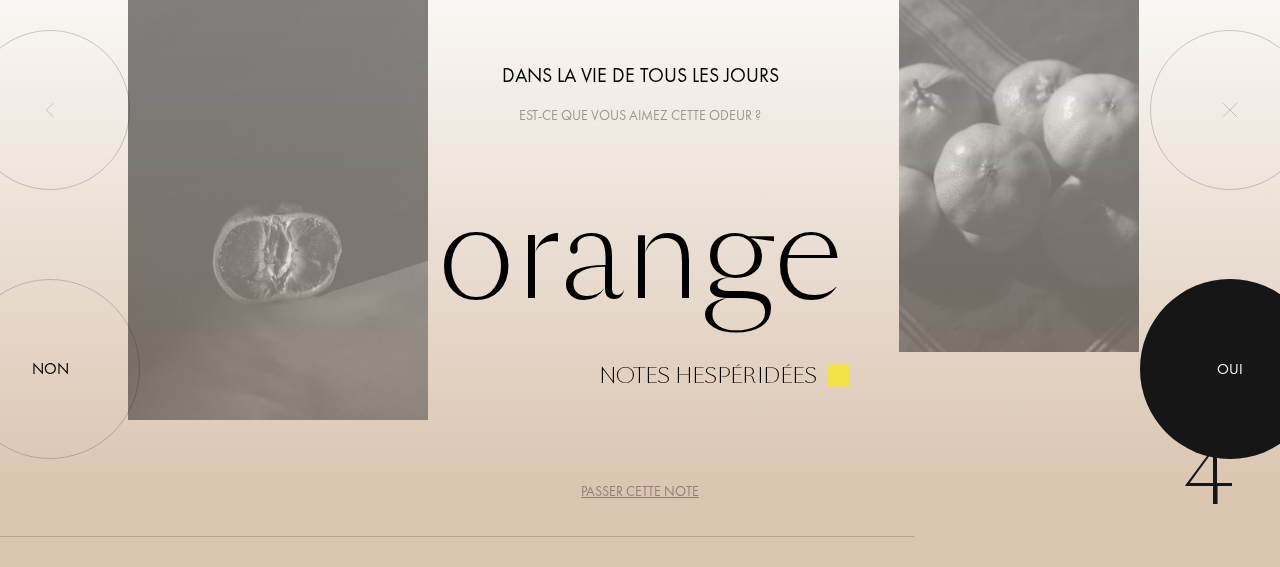 click at bounding box center [1230, 369] 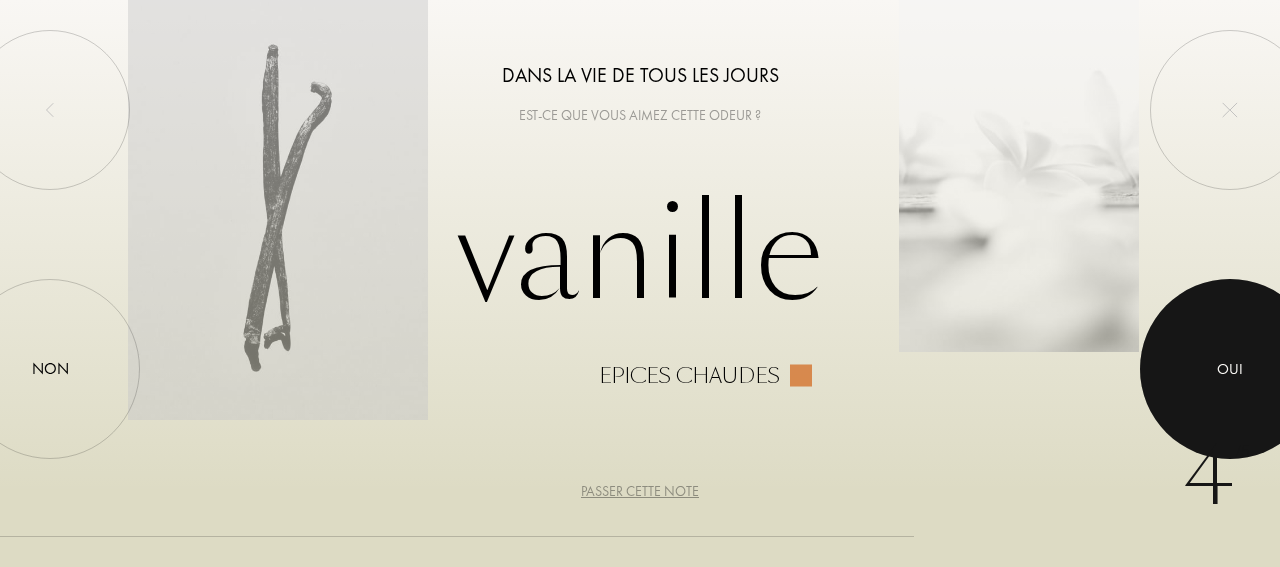 click on "Oui" at bounding box center (1230, 368) 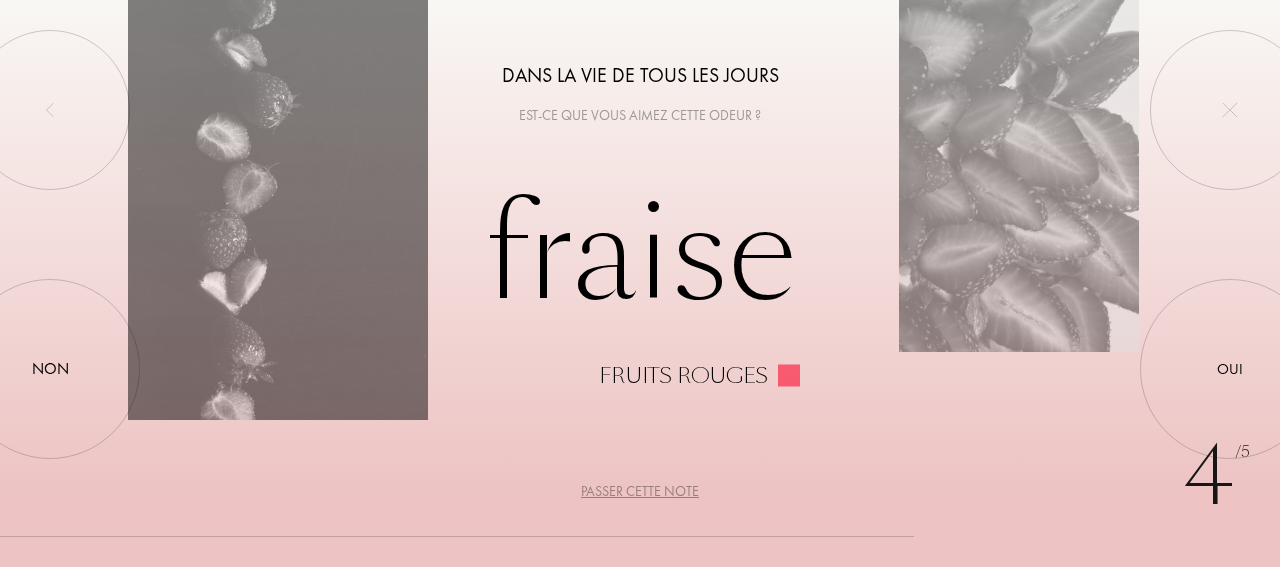 click on "Passer cette note" at bounding box center (640, 491) 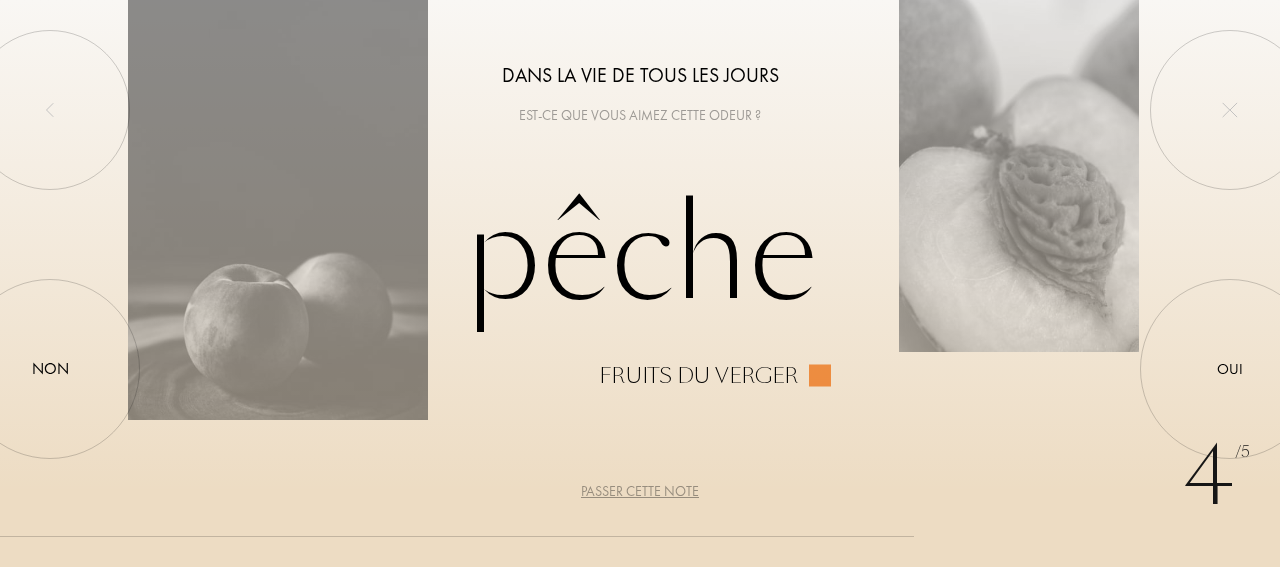 click on "Passer cette note" at bounding box center (640, 491) 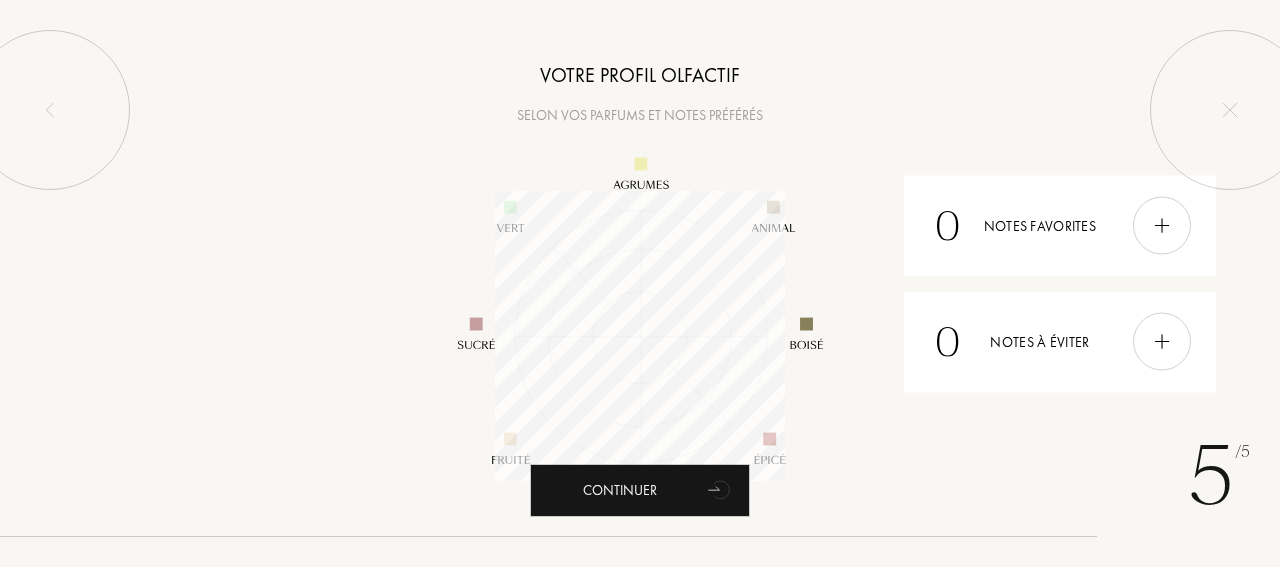 scroll, scrollTop: 999710, scrollLeft: 999710, axis: both 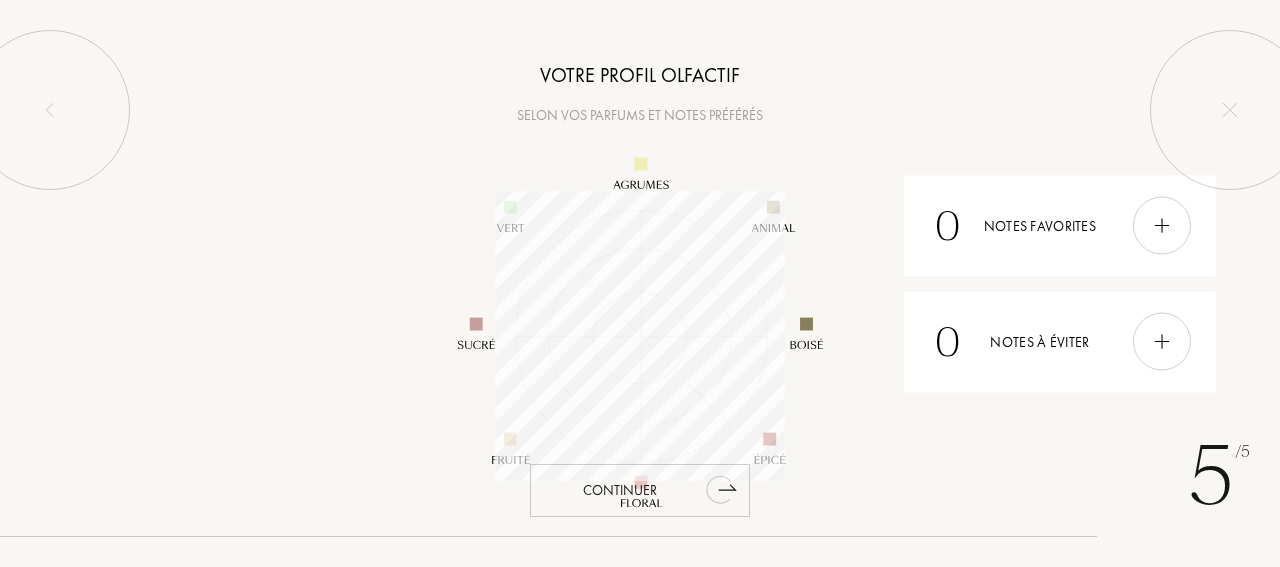 click on "Continuer" at bounding box center [640, 490] 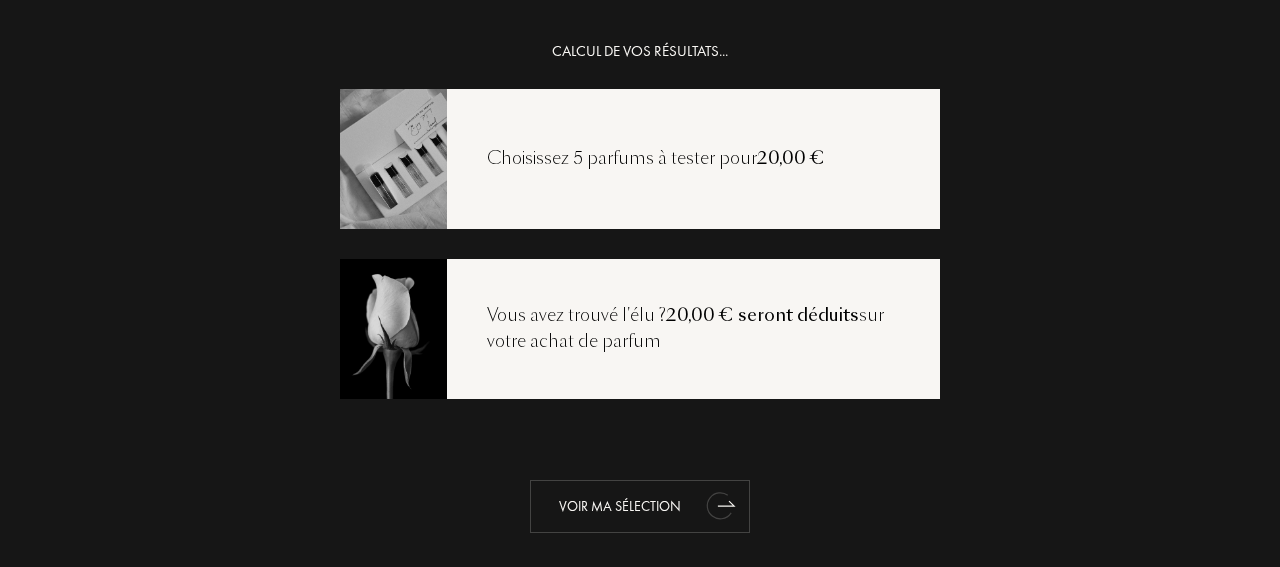 click on "Voir ma sélection" at bounding box center (640, 506) 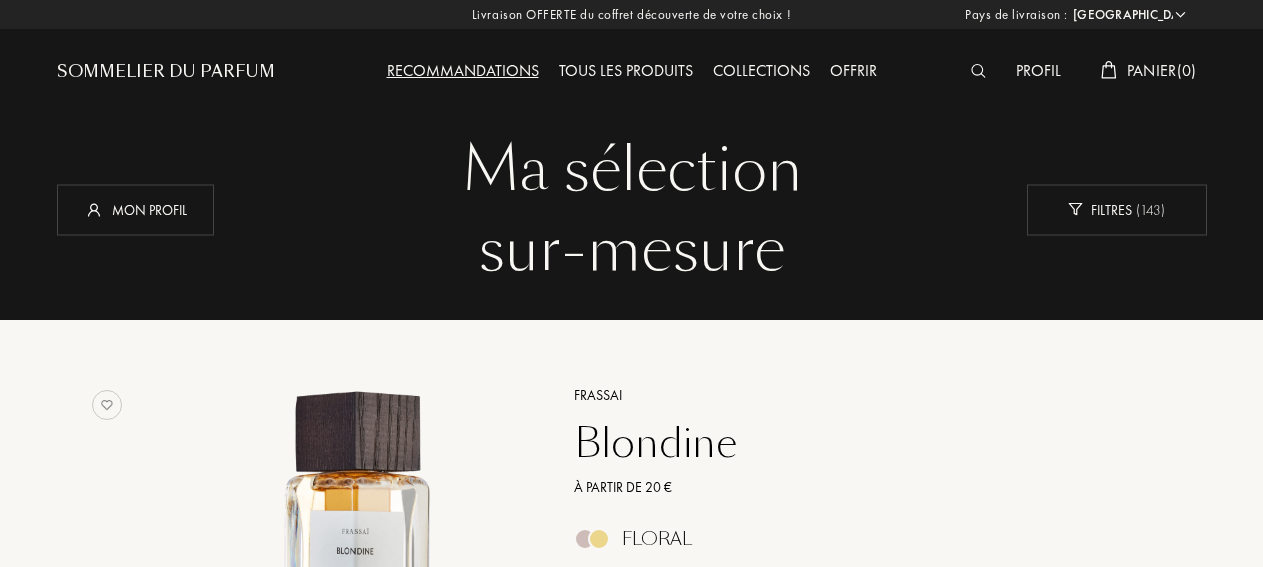 select on "FR" 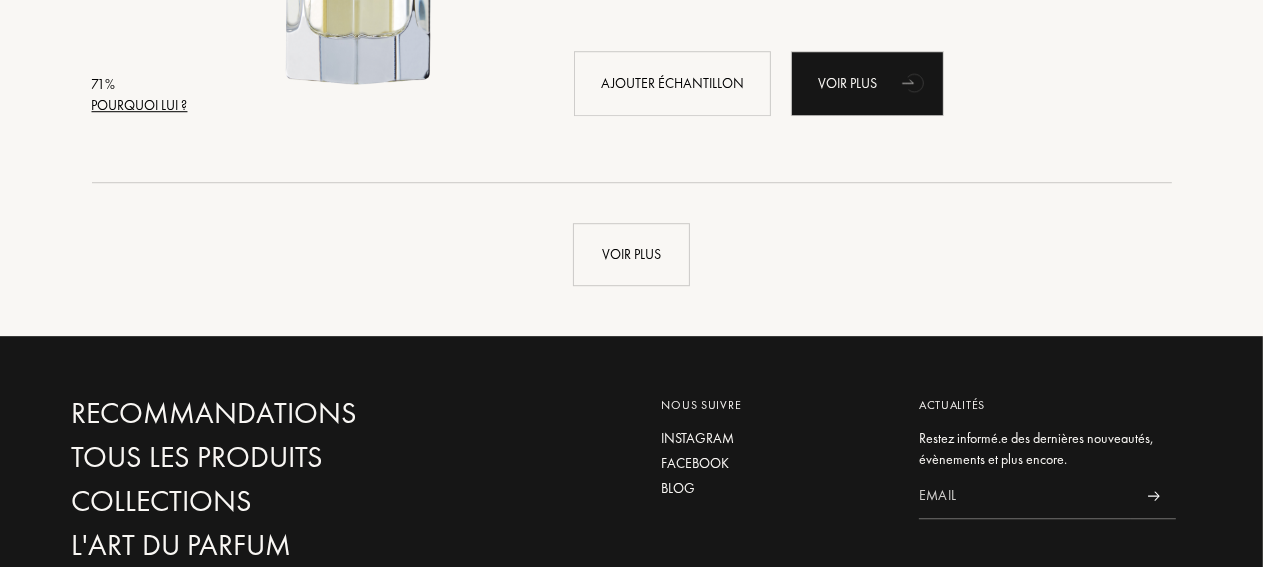scroll, scrollTop: 4963, scrollLeft: 0, axis: vertical 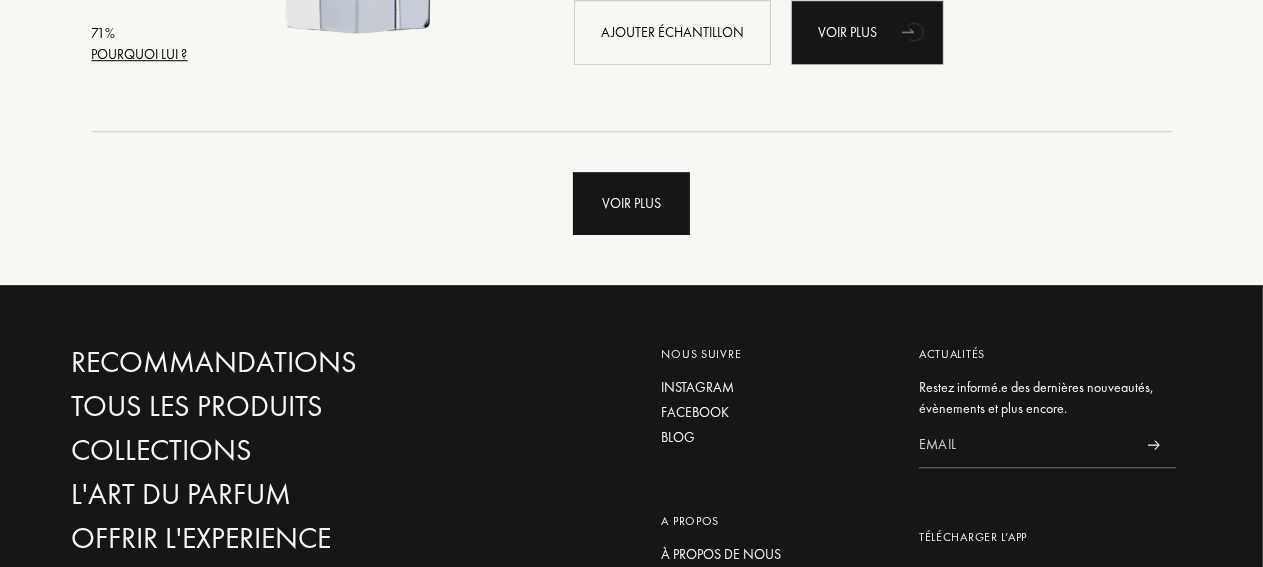 click on "Voir plus" at bounding box center (631, 203) 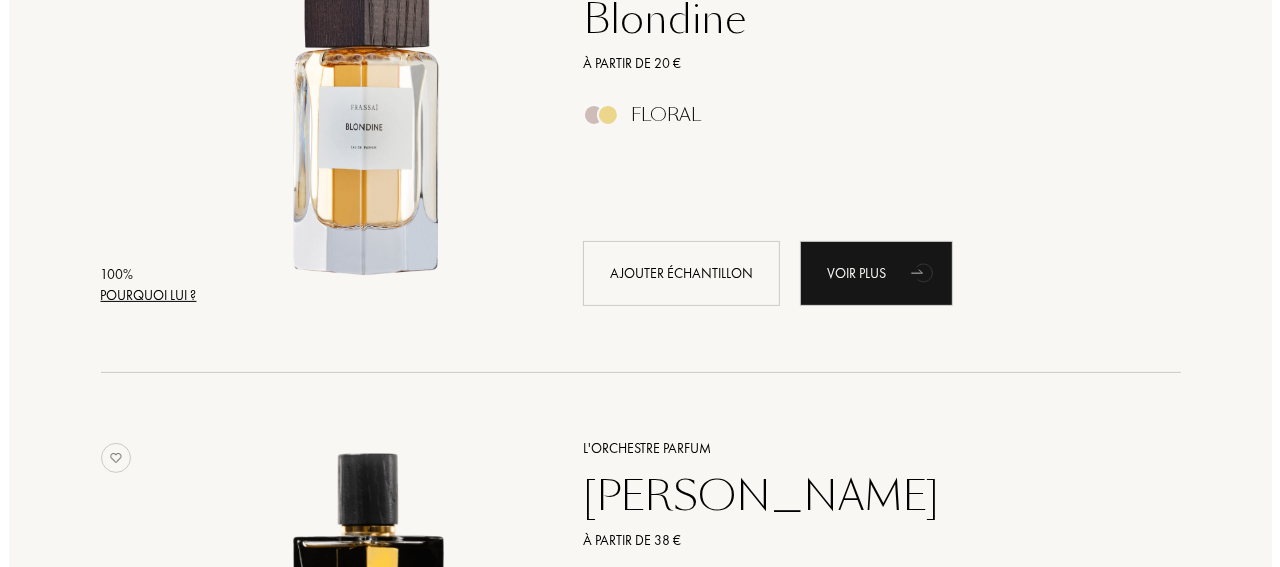 scroll, scrollTop: 422, scrollLeft: 0, axis: vertical 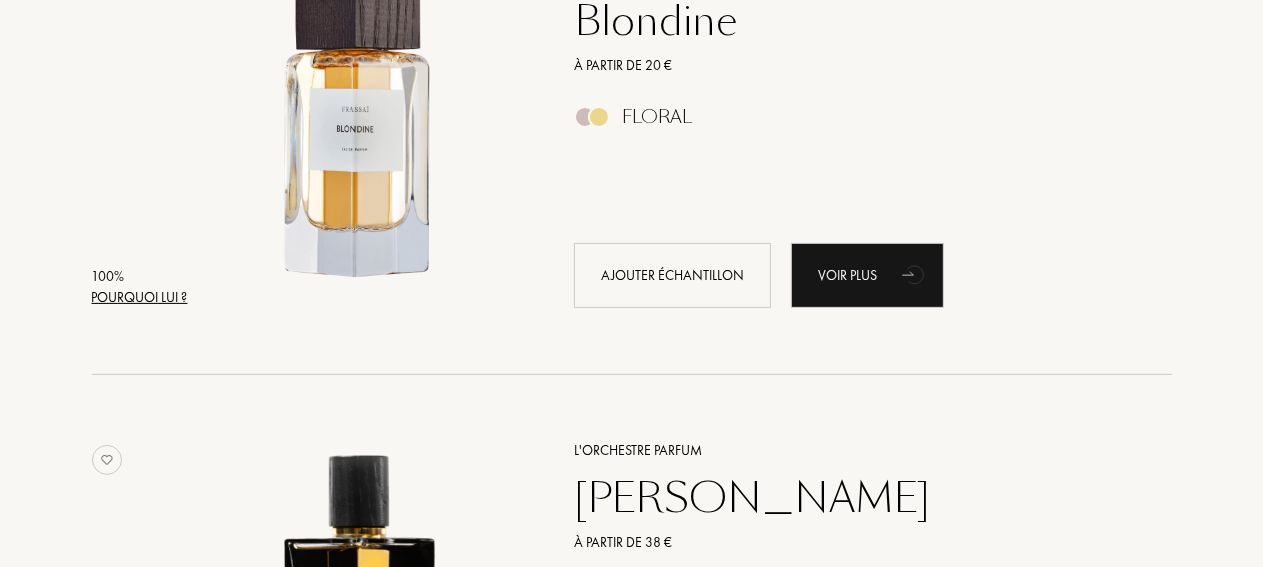 click on "Pourquoi lui ?" at bounding box center (140, 297) 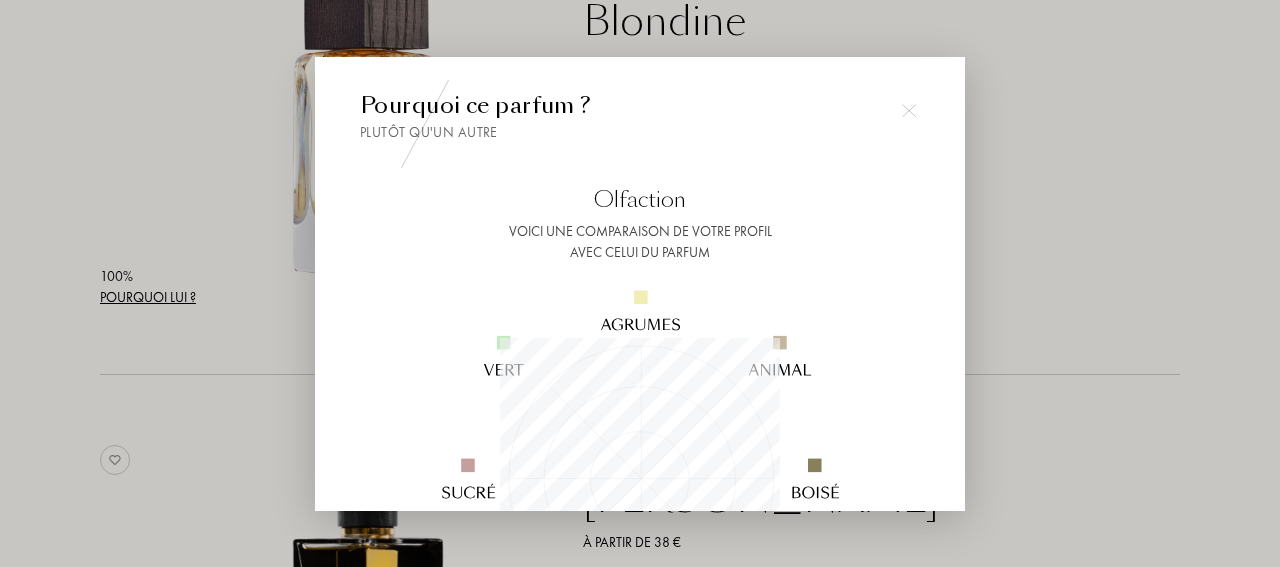 scroll, scrollTop: 999720, scrollLeft: 999720, axis: both 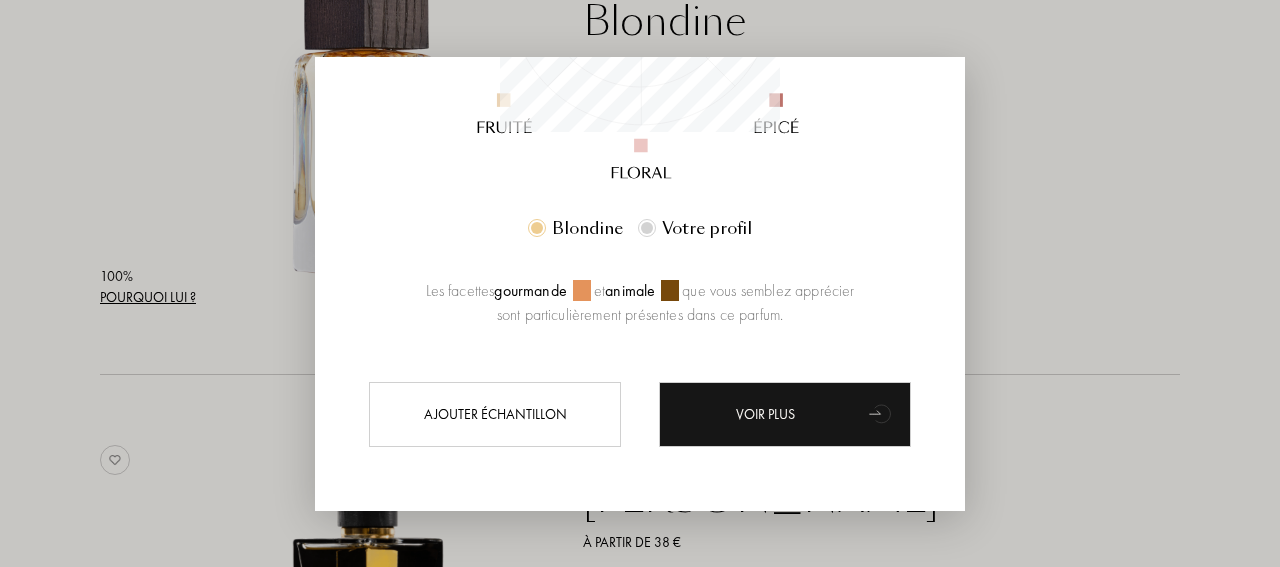 click at bounding box center (640, 283) 